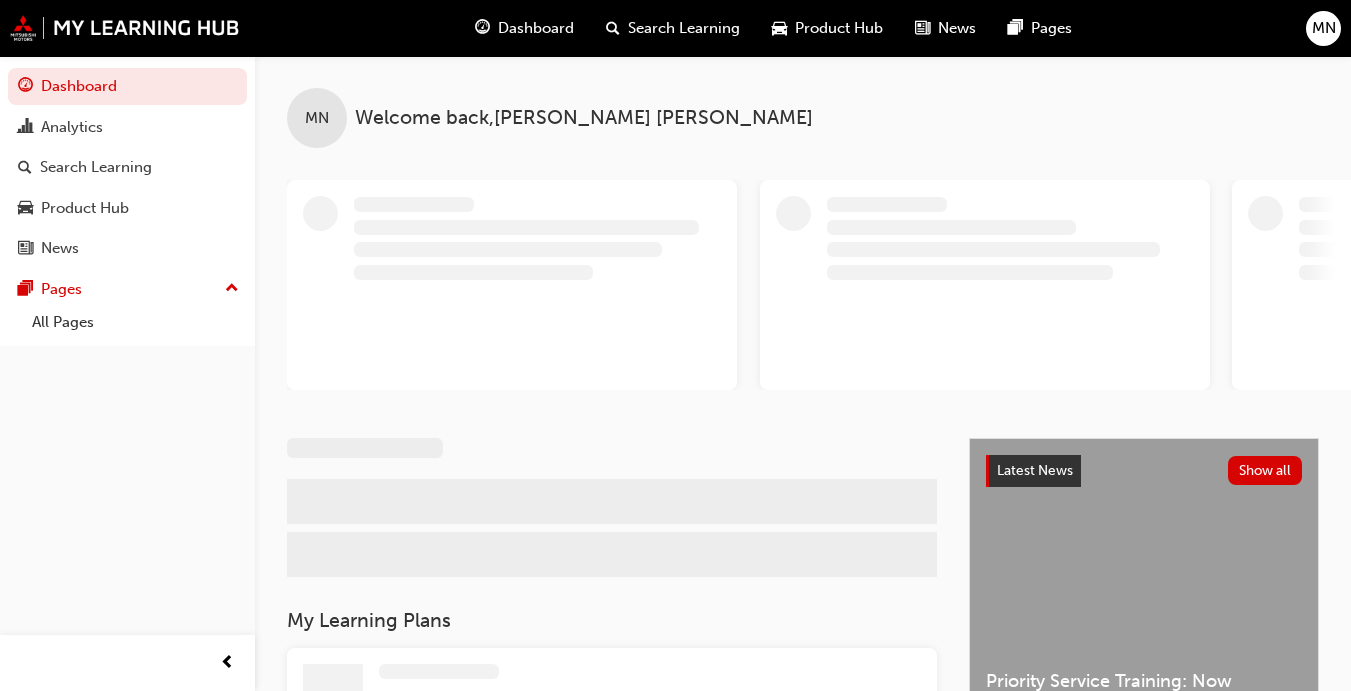 scroll, scrollTop: 0, scrollLeft: 0, axis: both 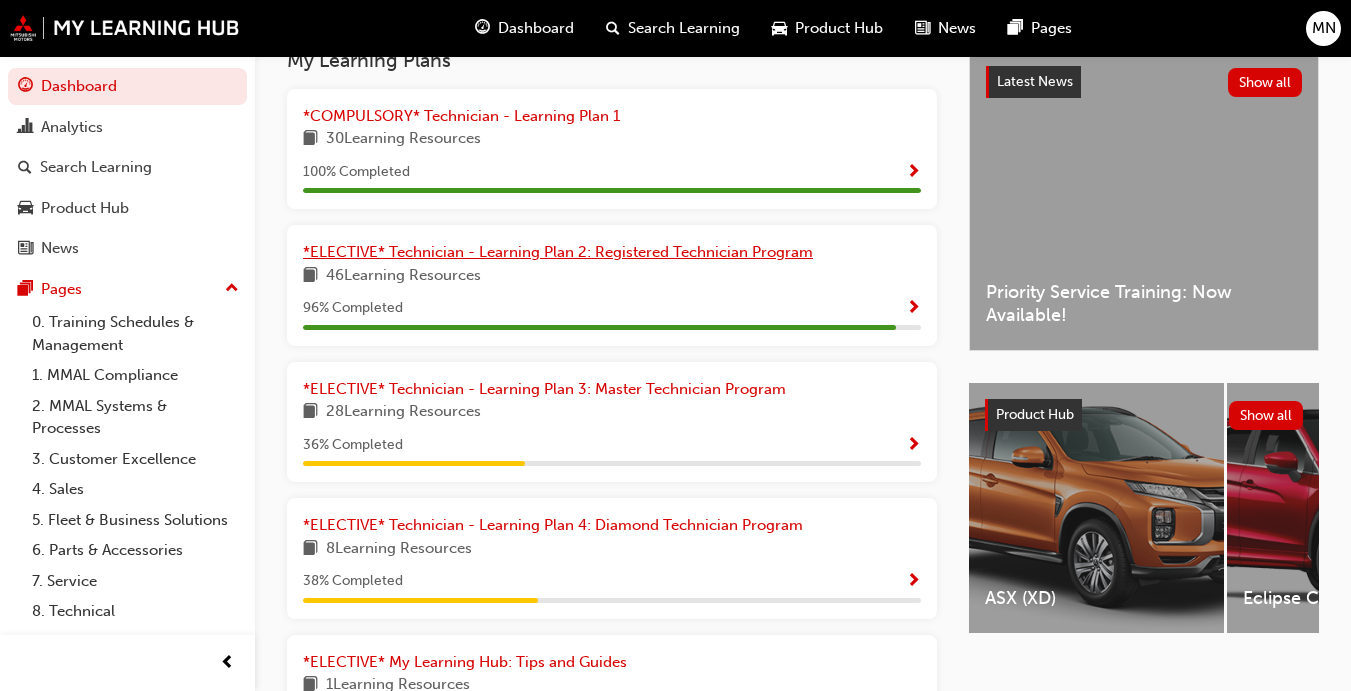 click on "*ELECTIVE* Technician - Learning Plan 2: Registered Technician Program" at bounding box center (558, 252) 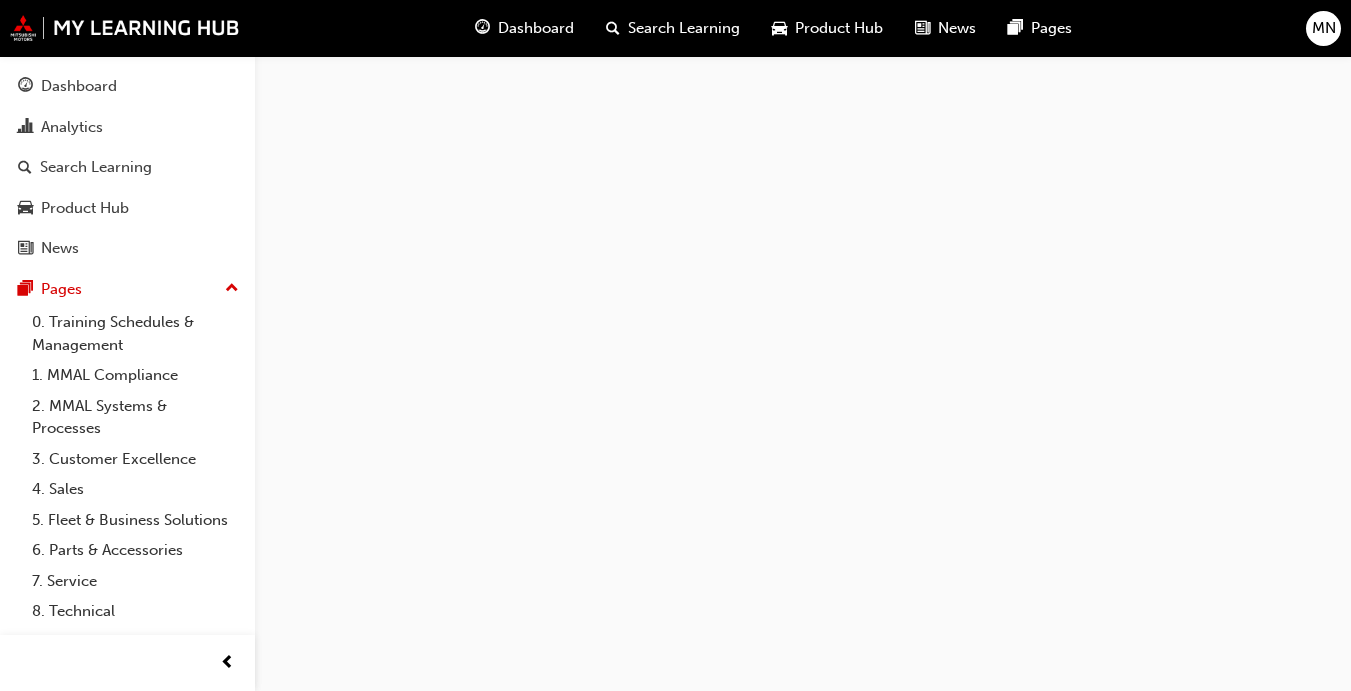 scroll, scrollTop: 0, scrollLeft: 0, axis: both 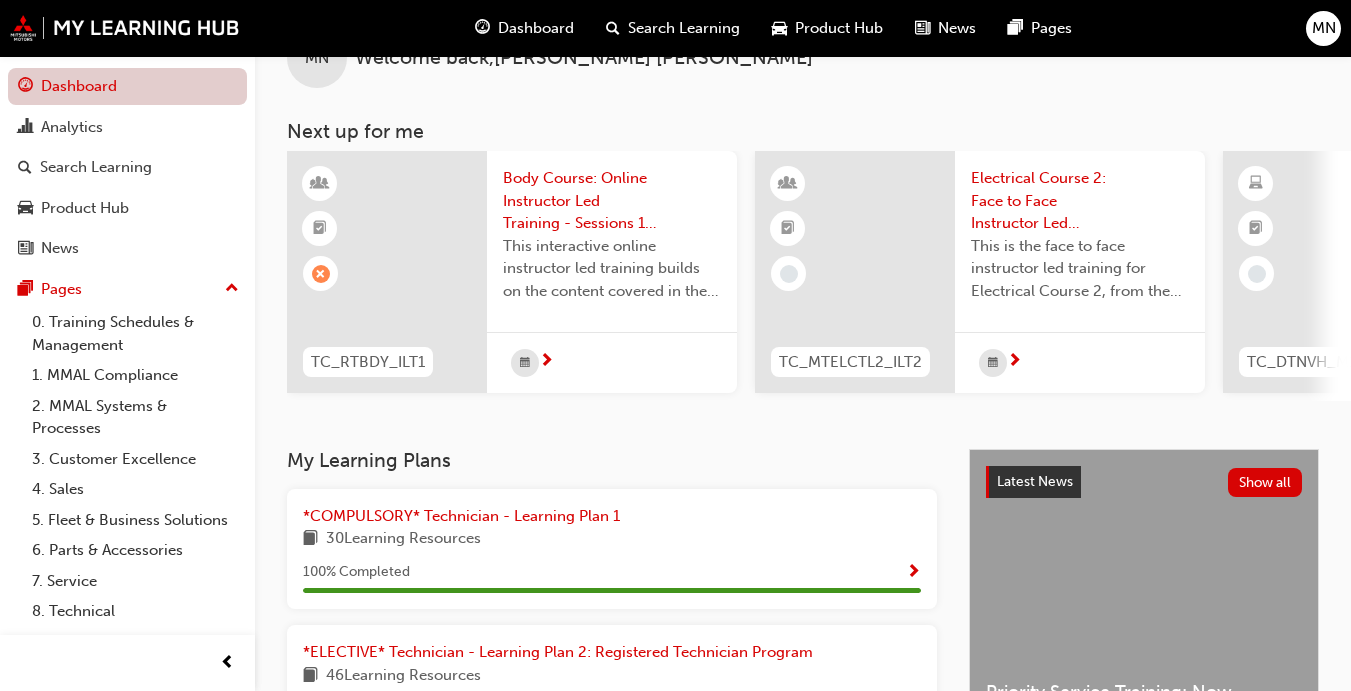 click on "Dashboard" at bounding box center (127, 86) 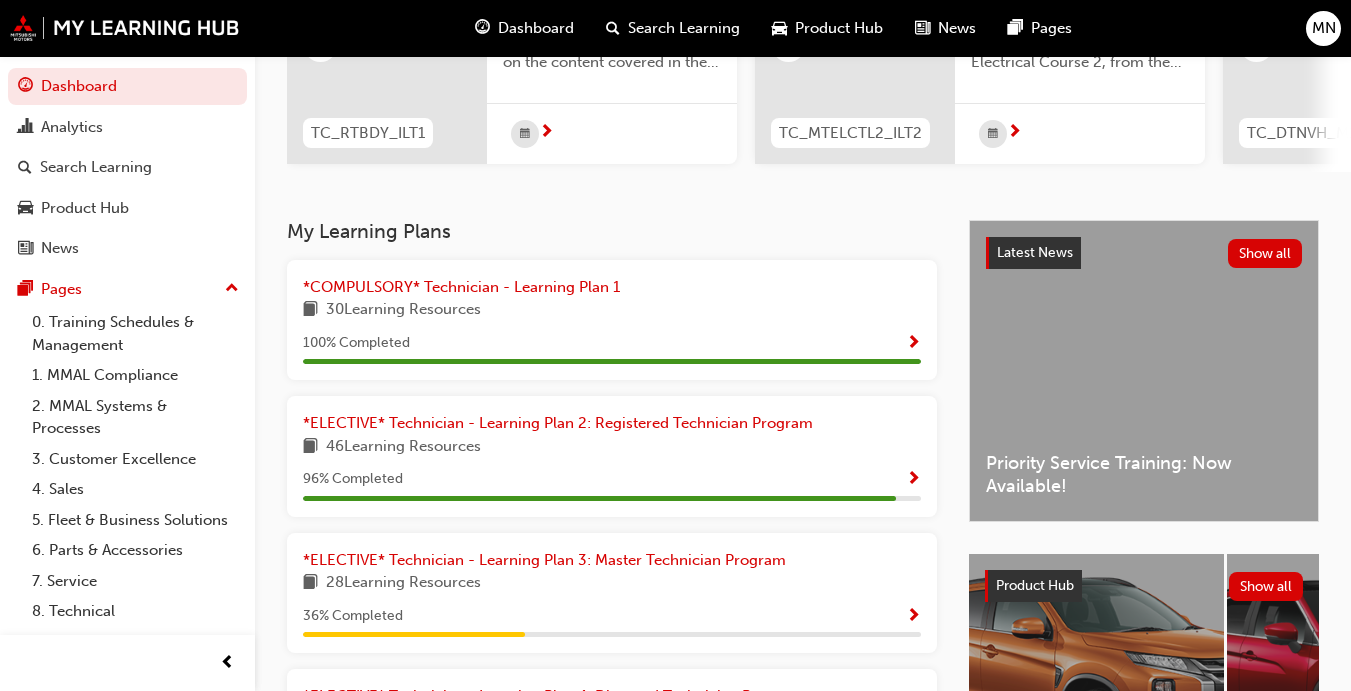 scroll, scrollTop: 287, scrollLeft: 0, axis: vertical 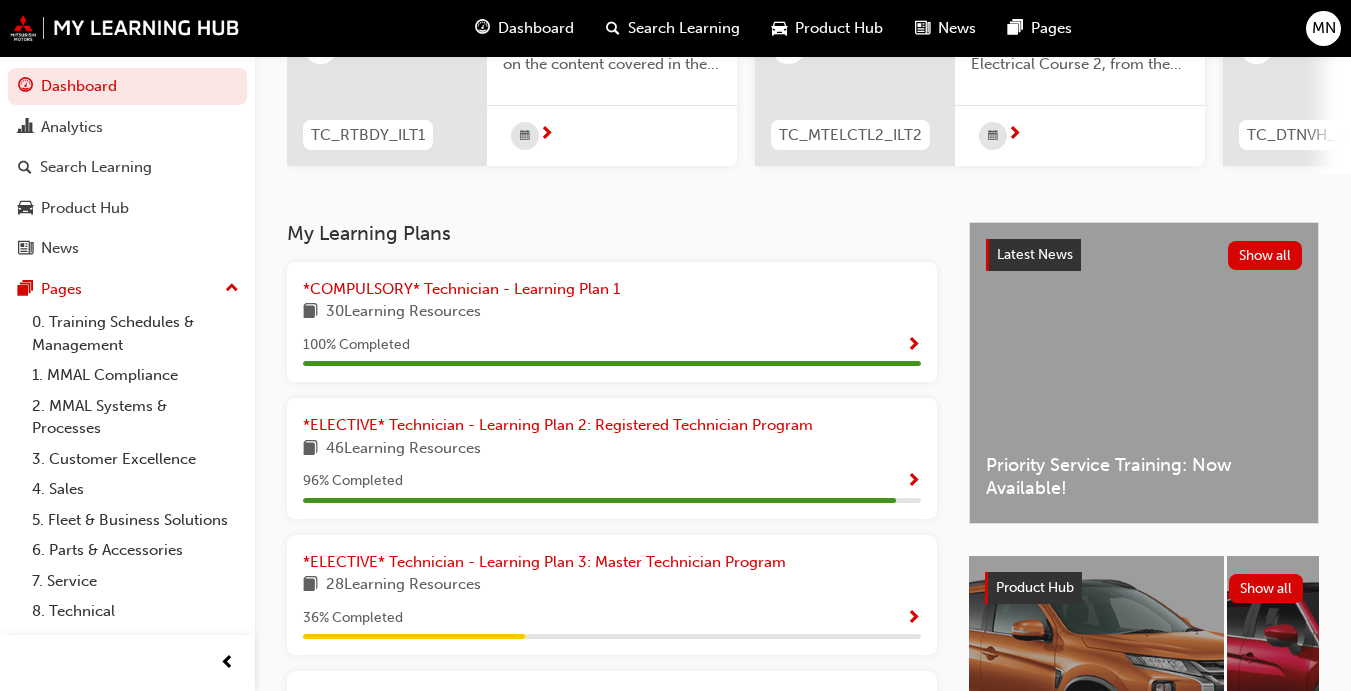 click on "Dashboard Search Learning Product Hub News Pages MN" at bounding box center (675, 28) 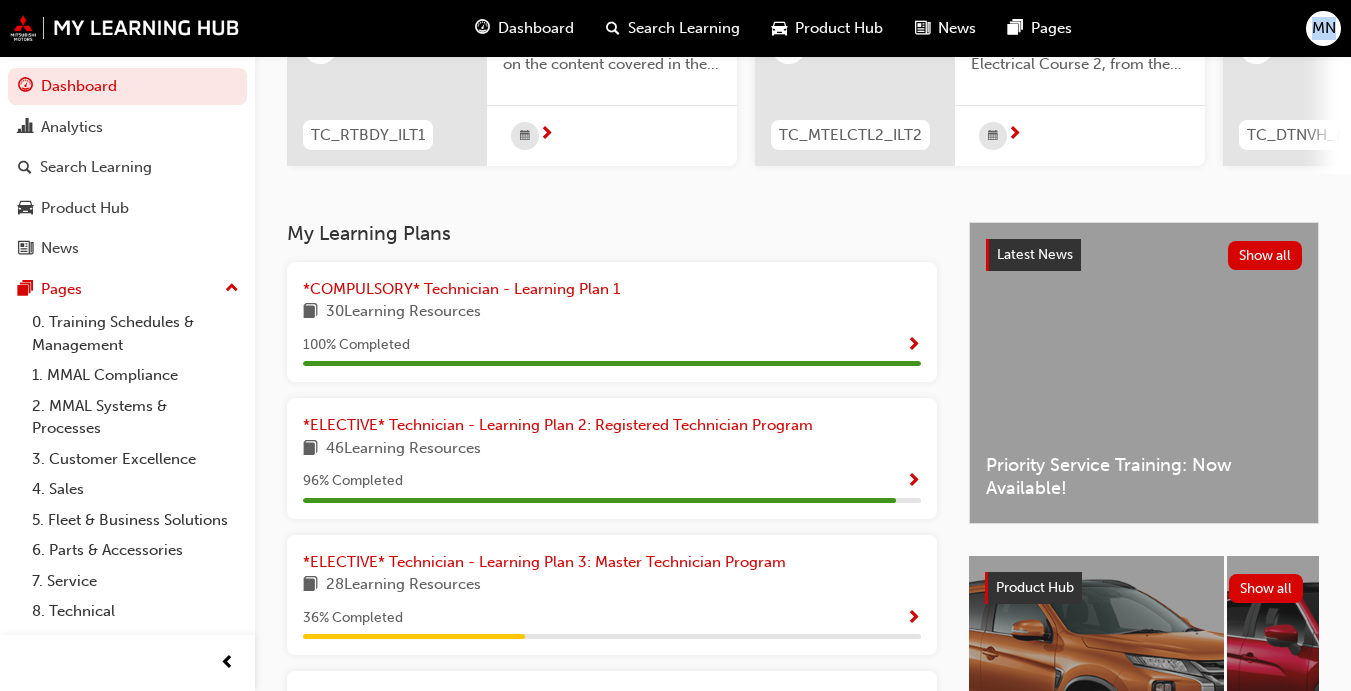 click on "Dashboard Search Learning Product Hub News Pages MN" at bounding box center [675, 28] 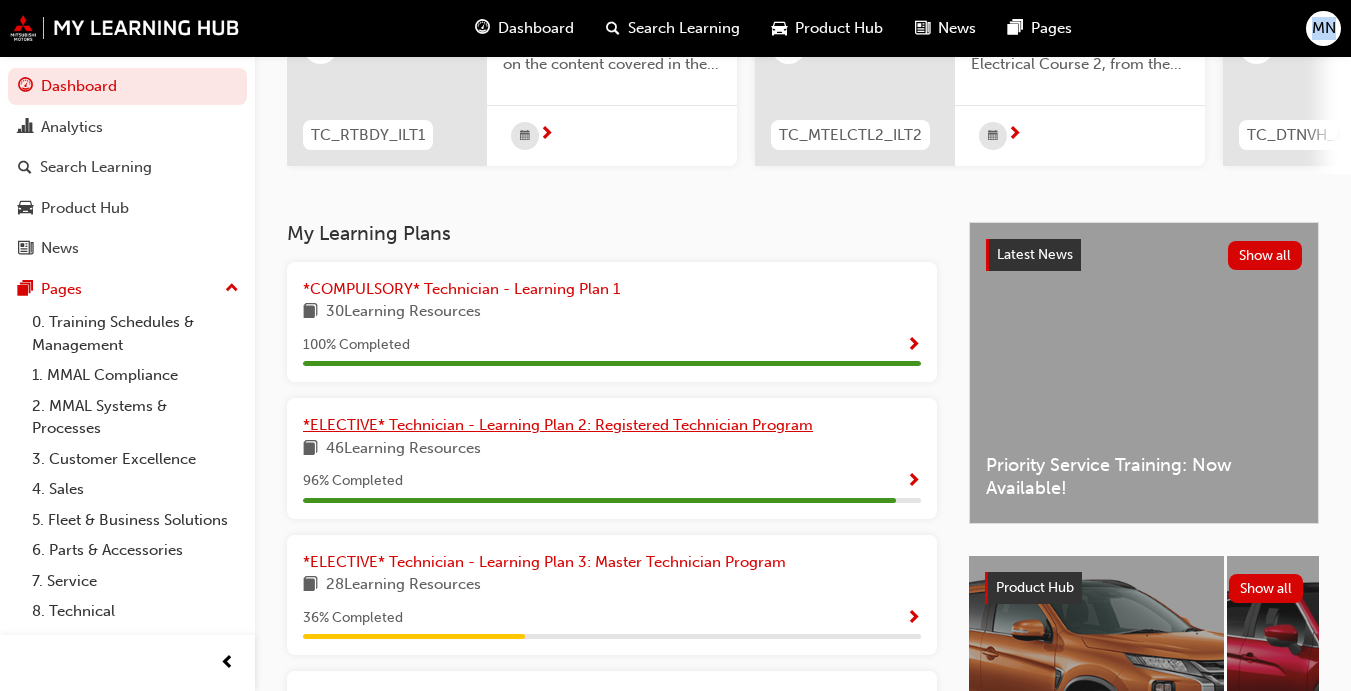 click on "*ELECTIVE* Technician - Learning Plan 2: Registered Technician Program" at bounding box center [558, 425] 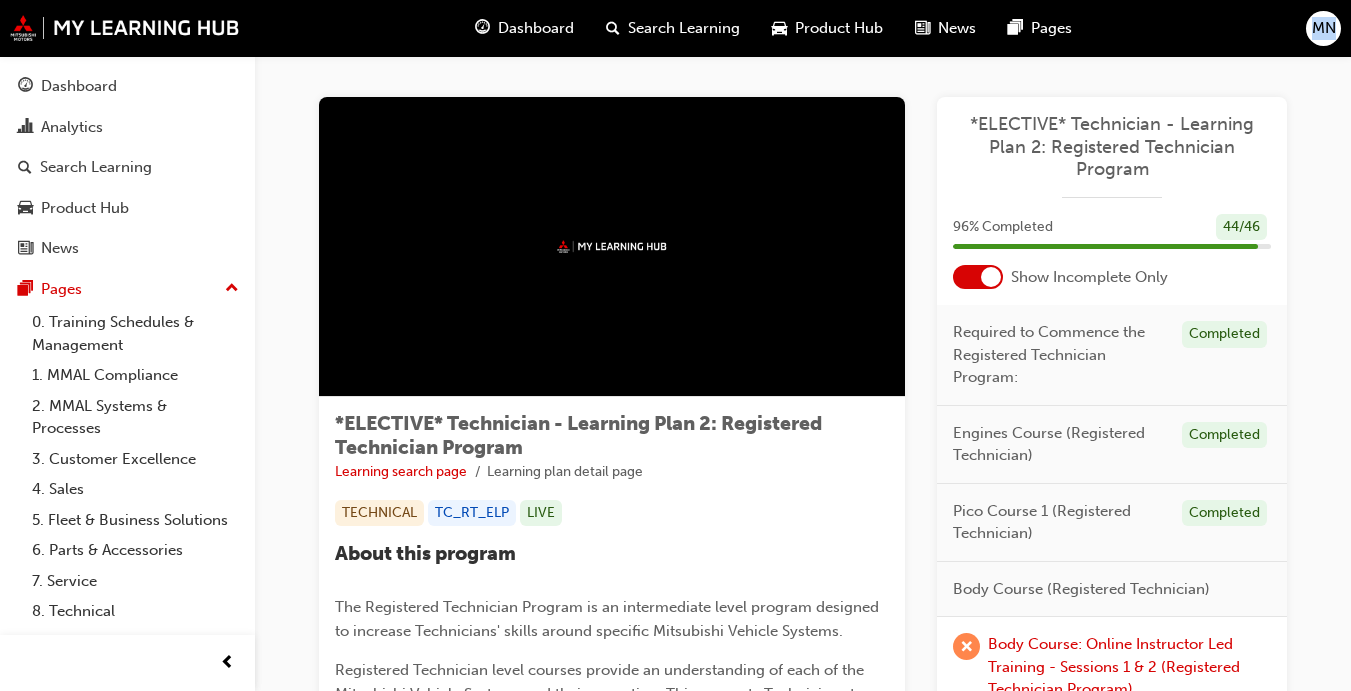 scroll, scrollTop: 0, scrollLeft: 0, axis: both 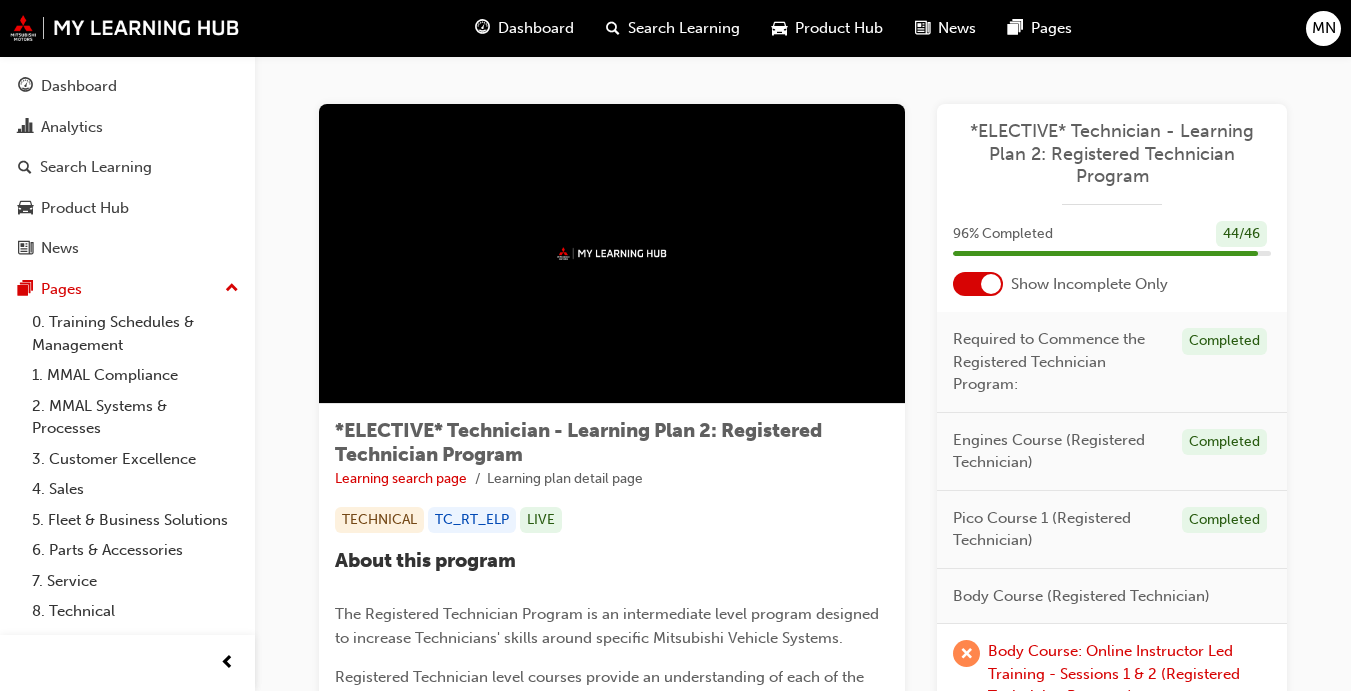 click at bounding box center (978, 284) 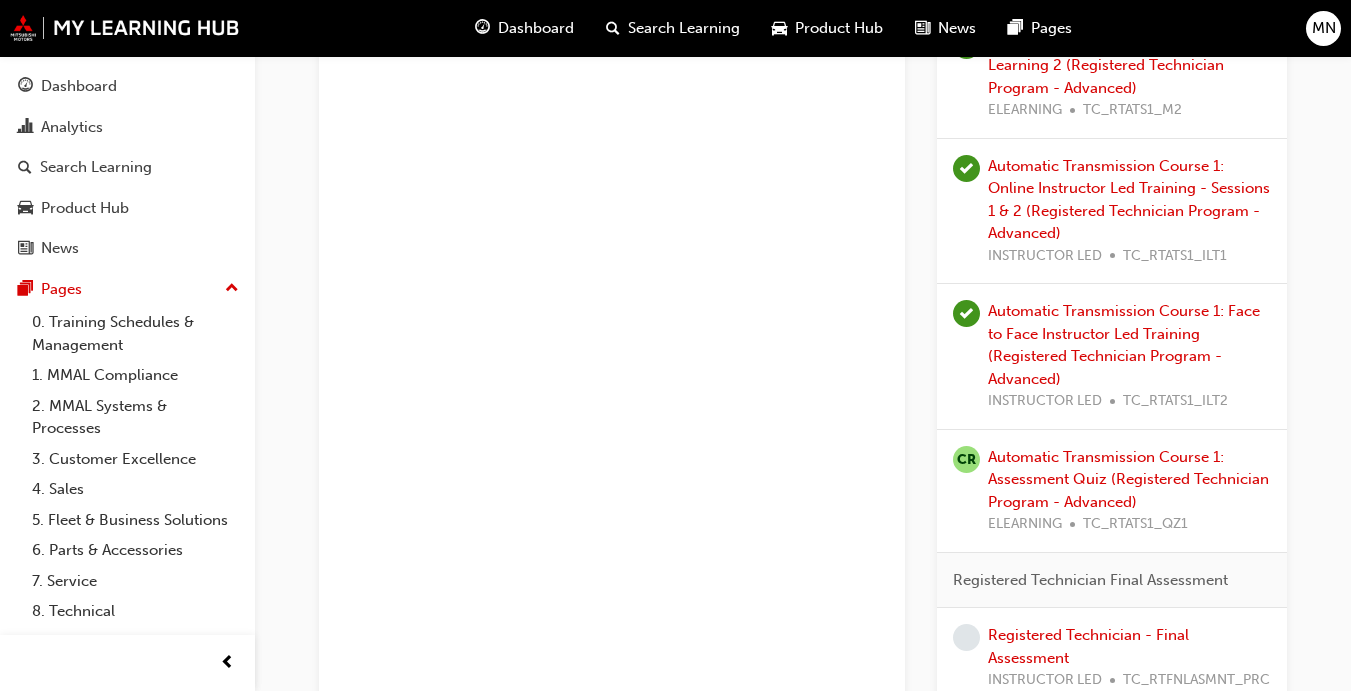 scroll, scrollTop: 5603, scrollLeft: 0, axis: vertical 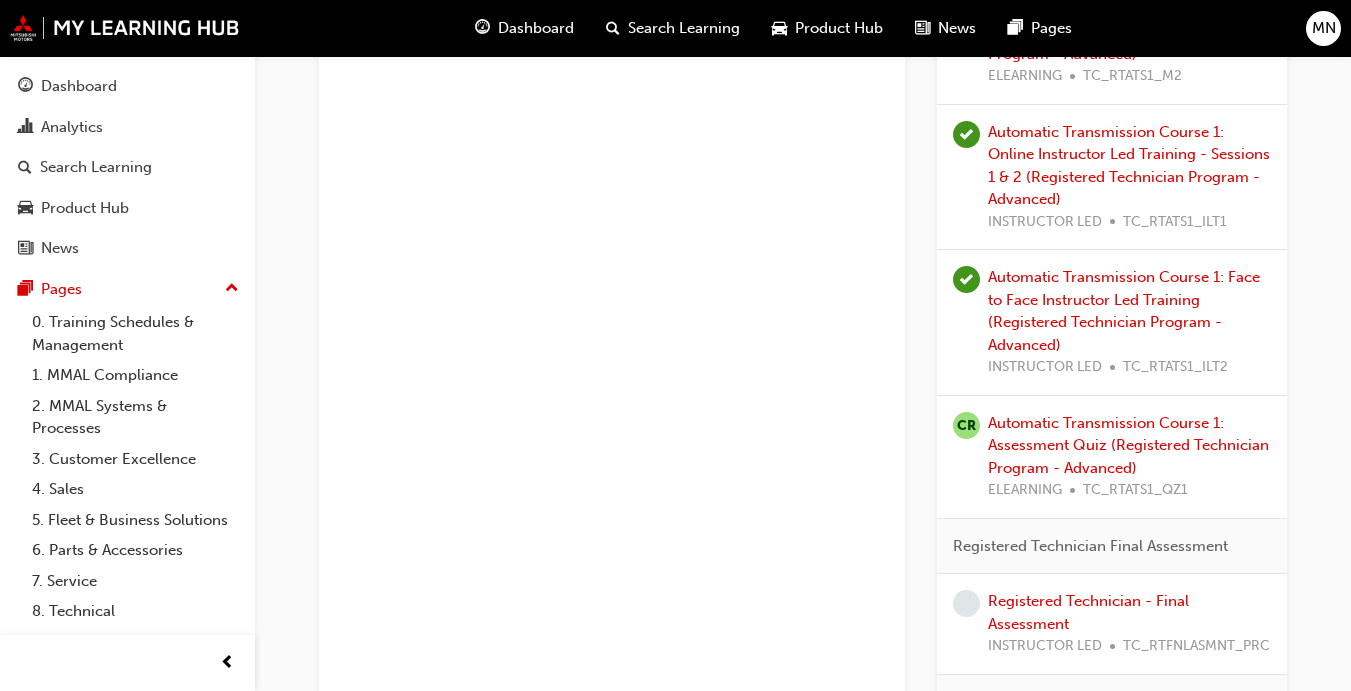 click on "Automatic Transmission Course 1: Assessment Quiz (Registered Technician Program - Advanced) ELEARNING TC_RTATS1_QZ1" at bounding box center (1129, 457) 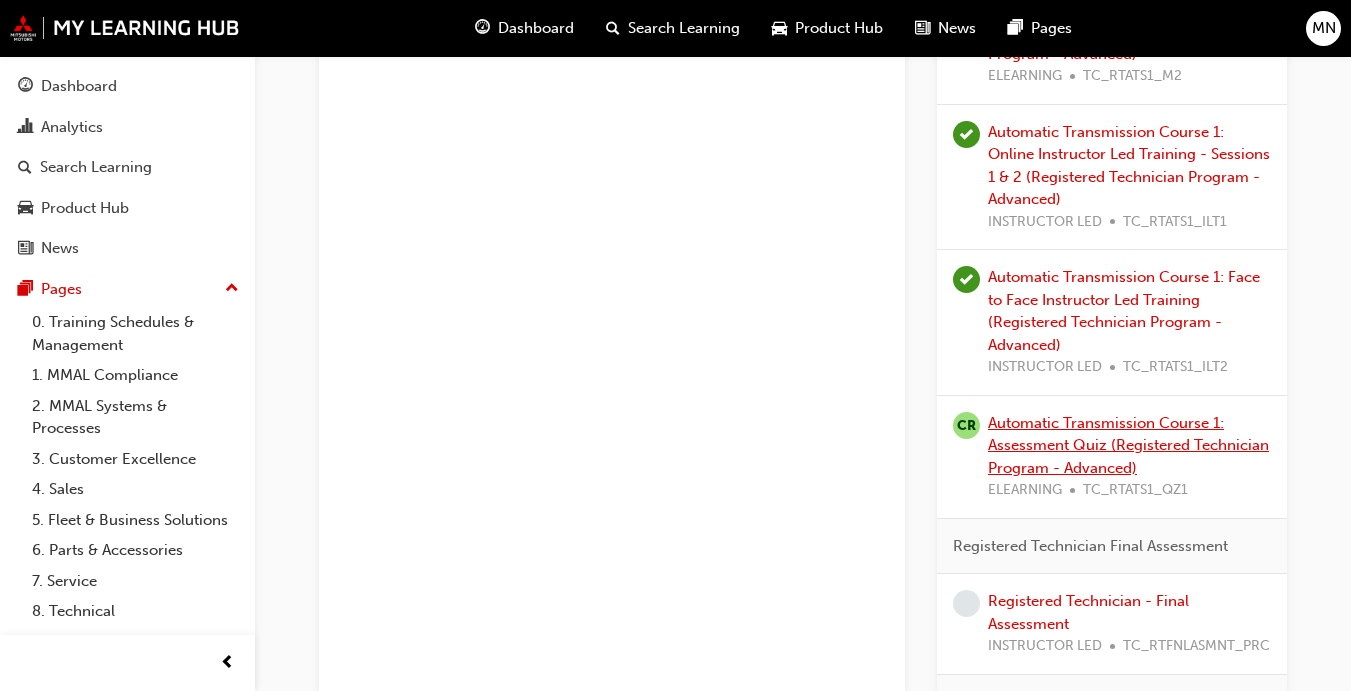 click on "Automatic Transmission Course 1: Assessment Quiz (Registered Technician Program - Advanced)" at bounding box center [1128, 445] 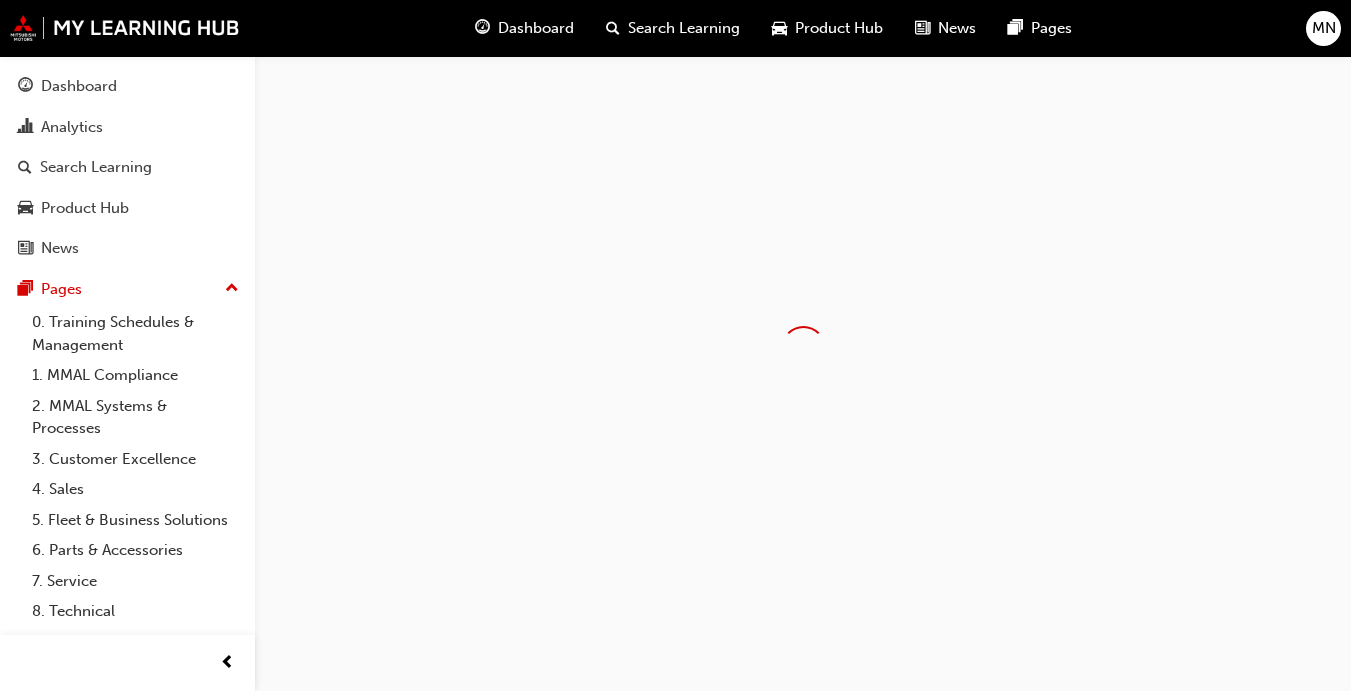 scroll, scrollTop: 0, scrollLeft: 0, axis: both 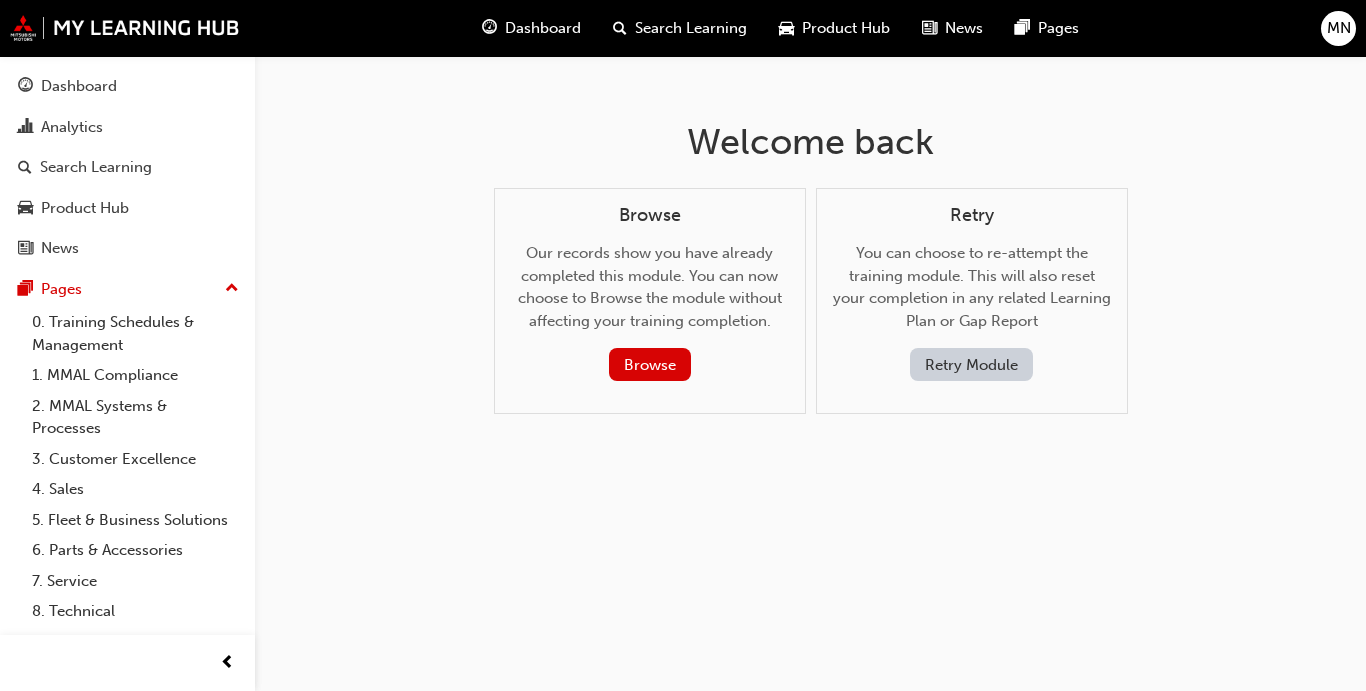 click on "Retry Module" at bounding box center (971, 364) 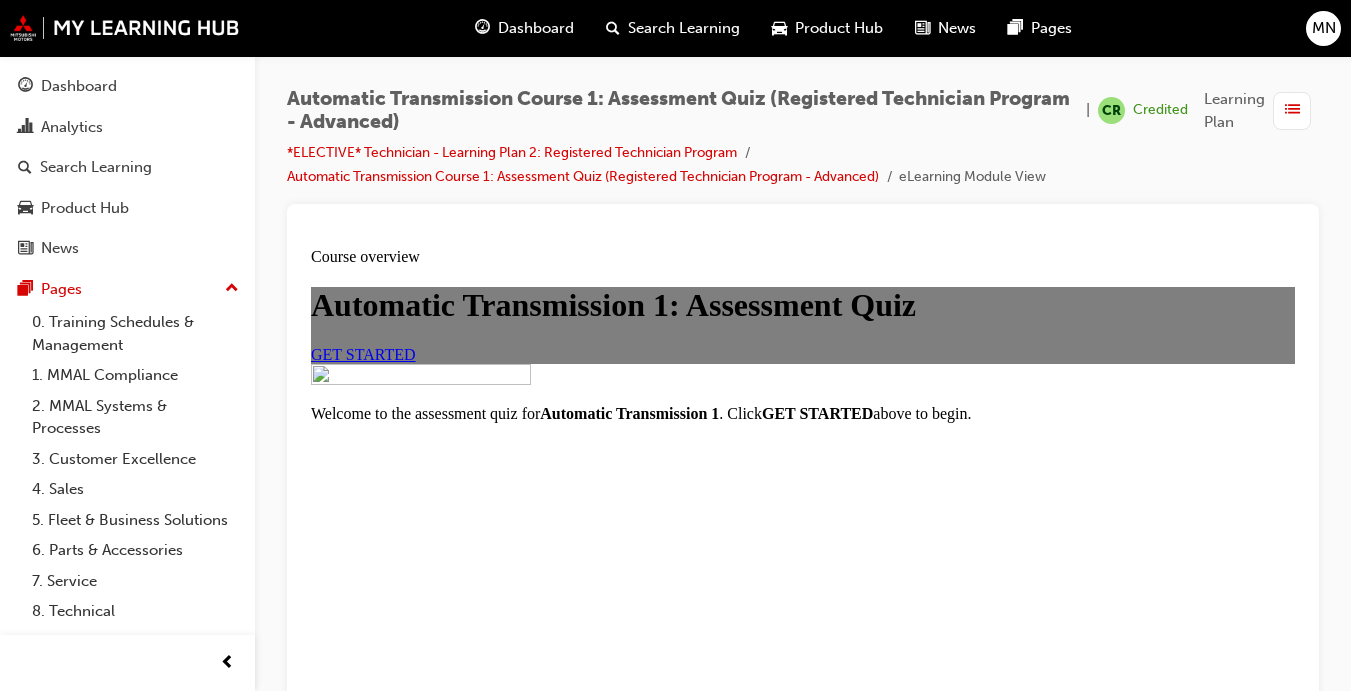 scroll, scrollTop: 0, scrollLeft: 0, axis: both 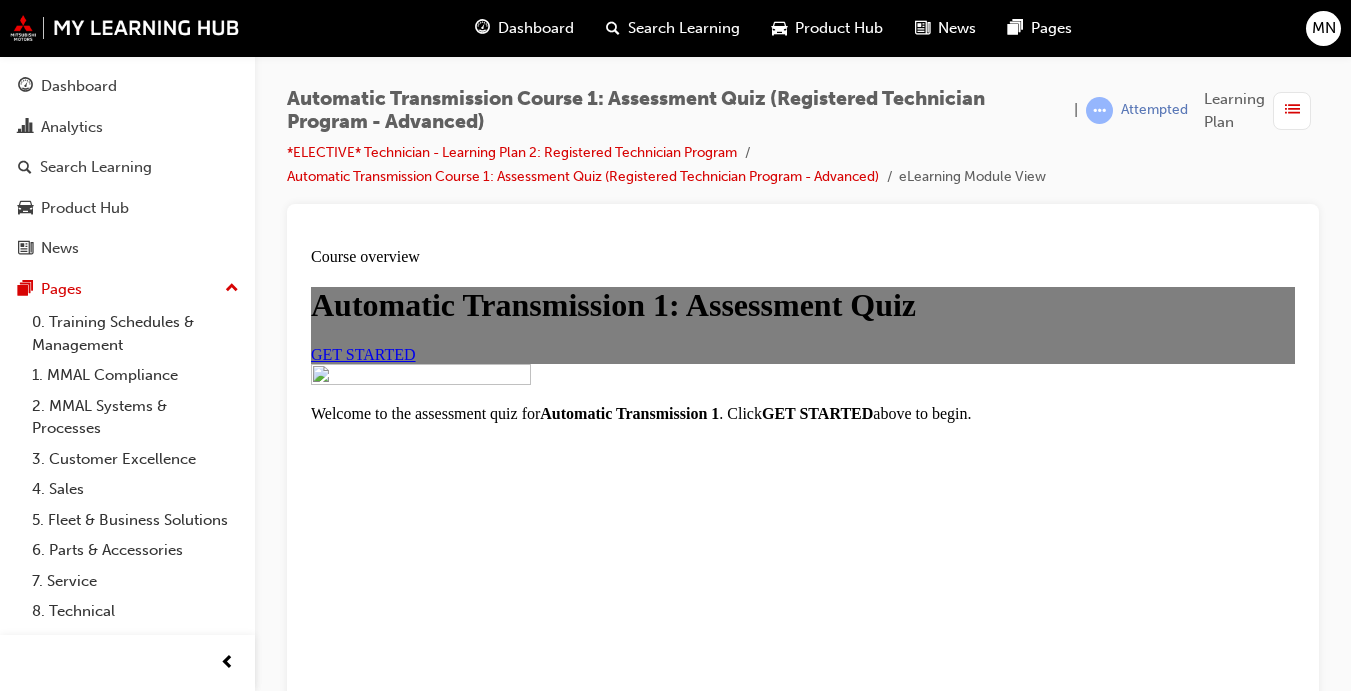click on "GET STARTED" at bounding box center (363, 354) 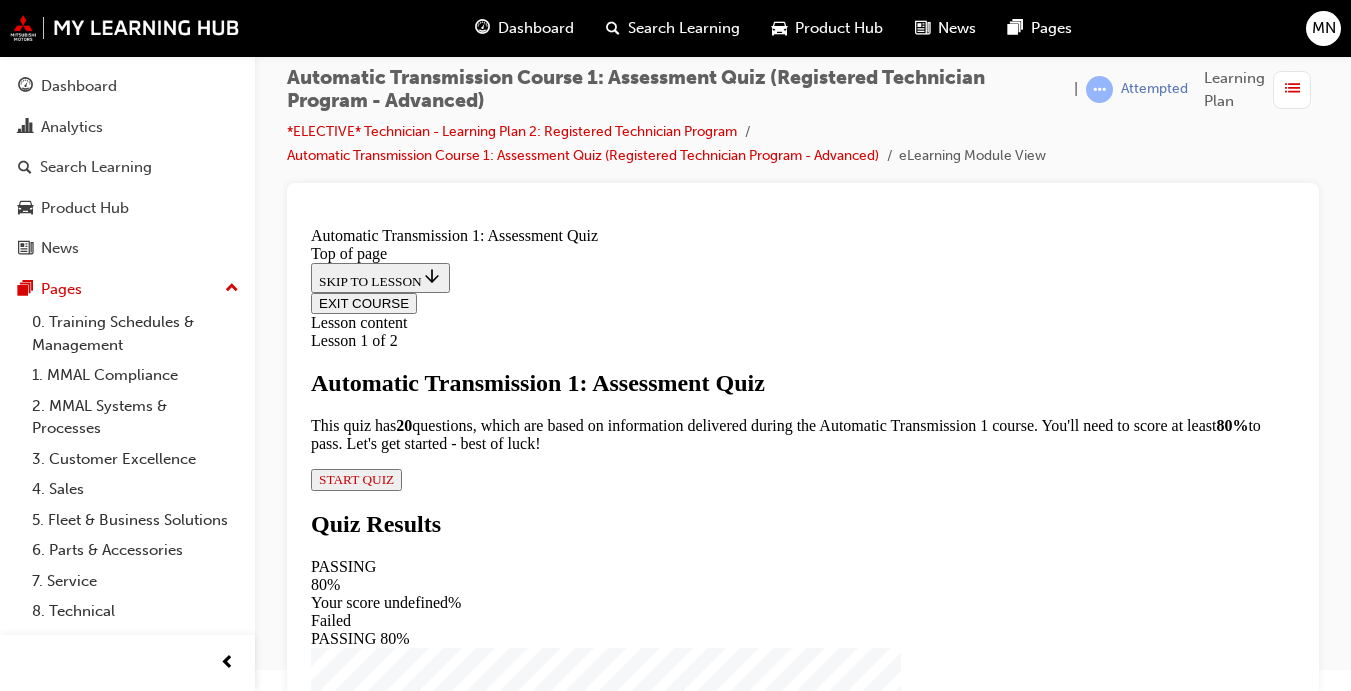 scroll, scrollTop: 38, scrollLeft: 0, axis: vertical 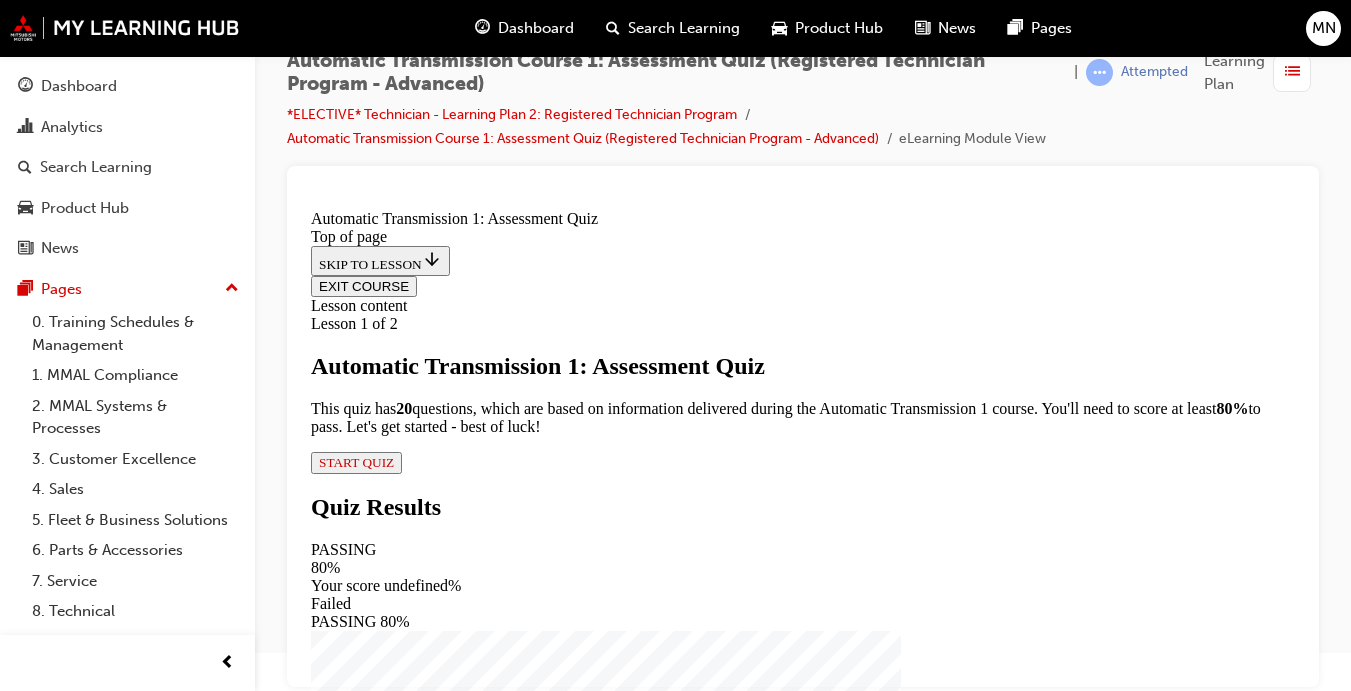 click on "START QUIZ" at bounding box center [356, 462] 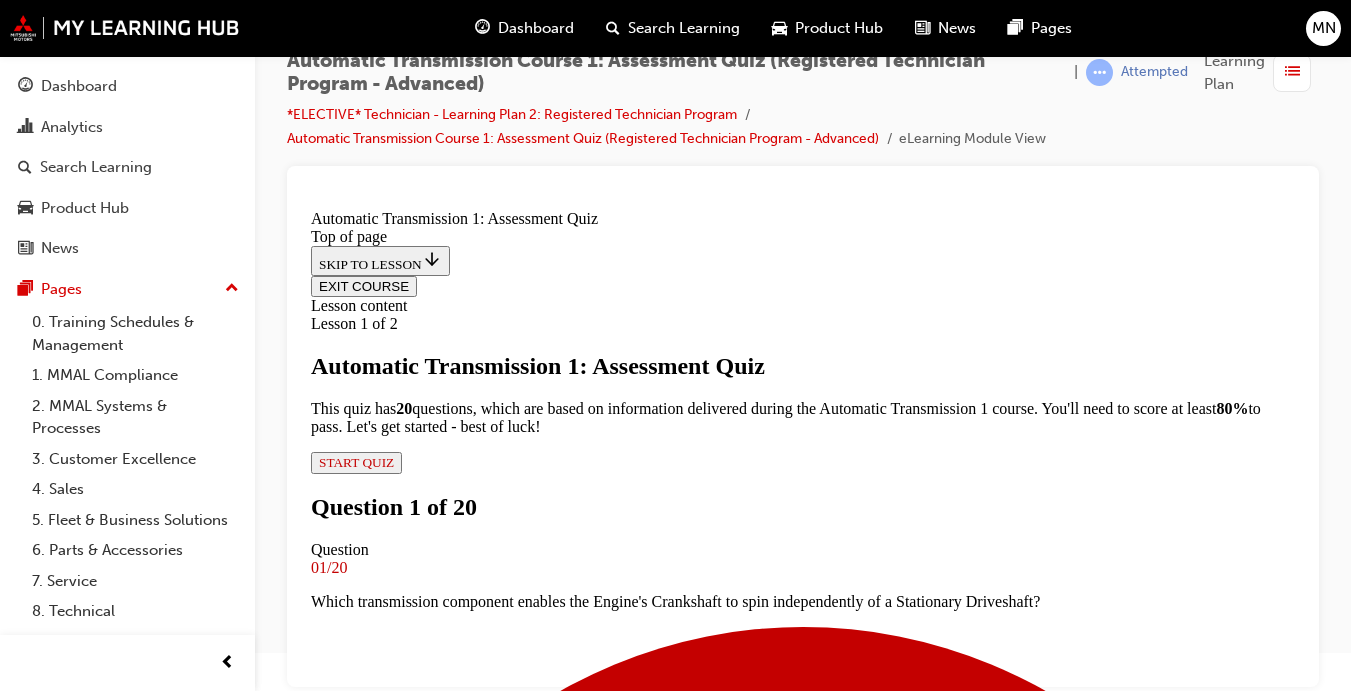 scroll, scrollTop: 283, scrollLeft: 0, axis: vertical 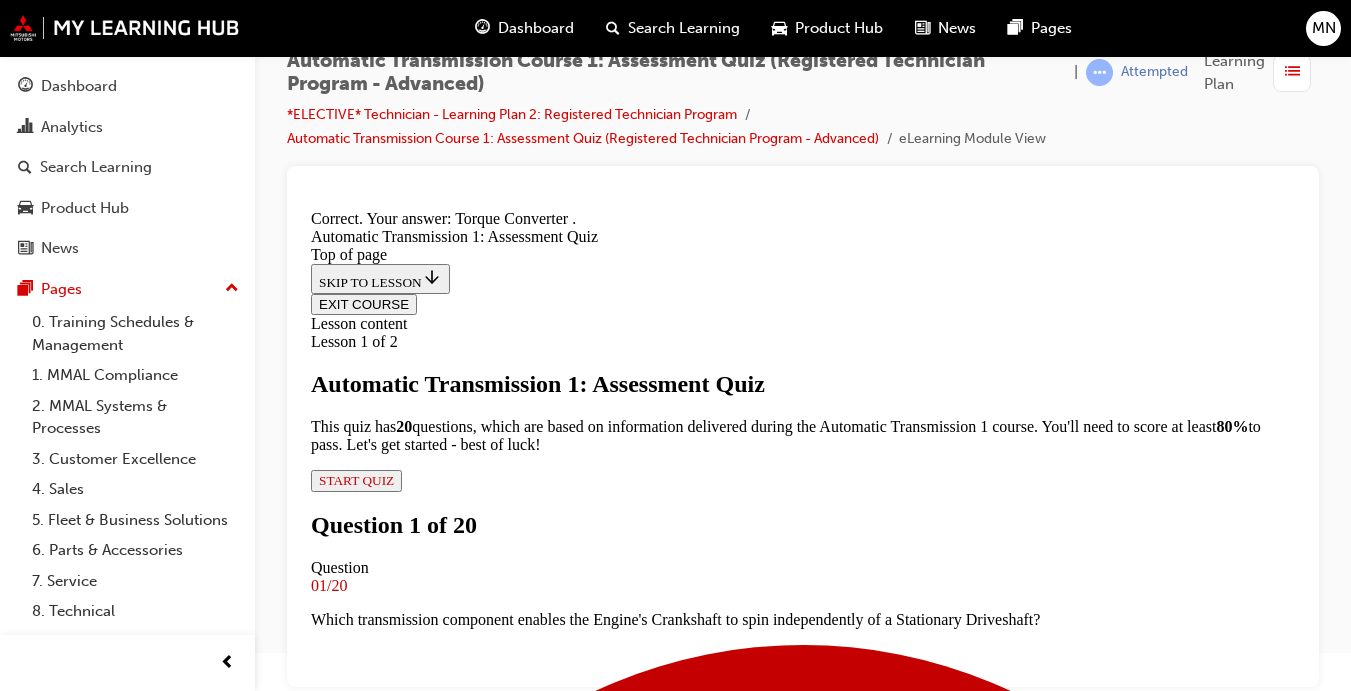 drag, startPoint x: 799, startPoint y: 571, endPoint x: 794, endPoint y: 597, distance: 26.476404 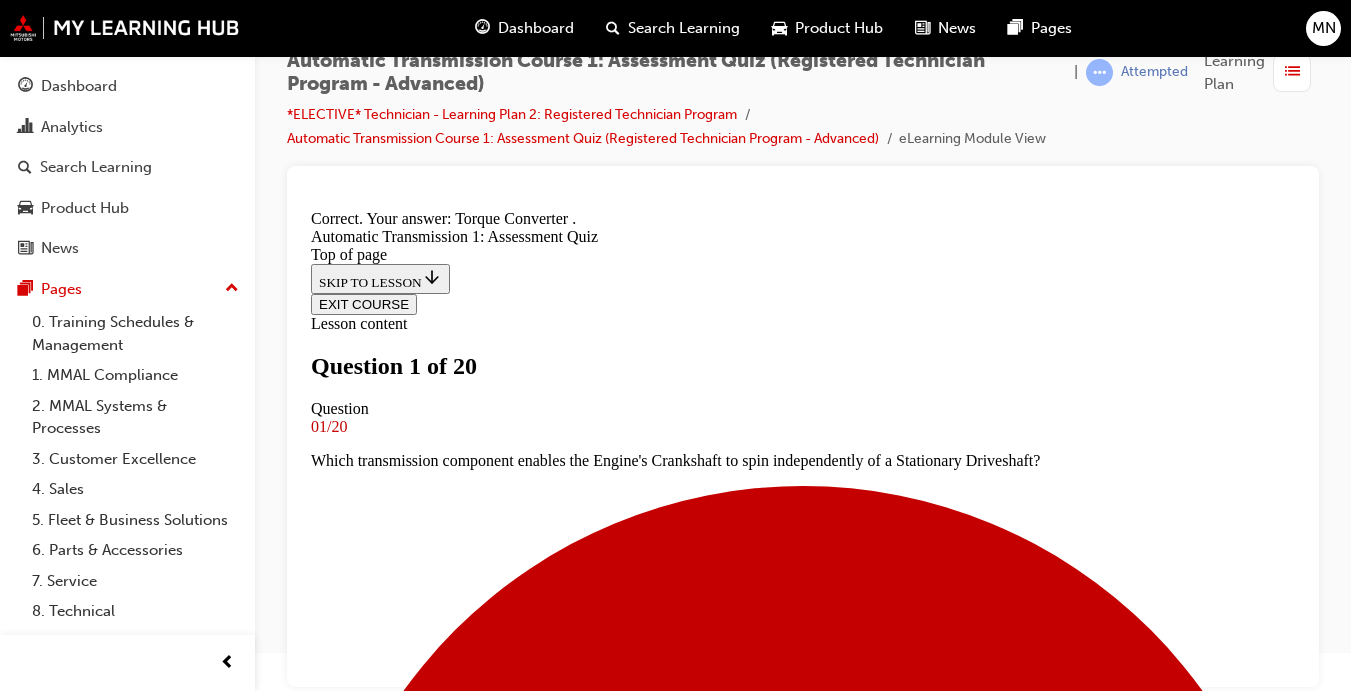 scroll, scrollTop: 243, scrollLeft: 0, axis: vertical 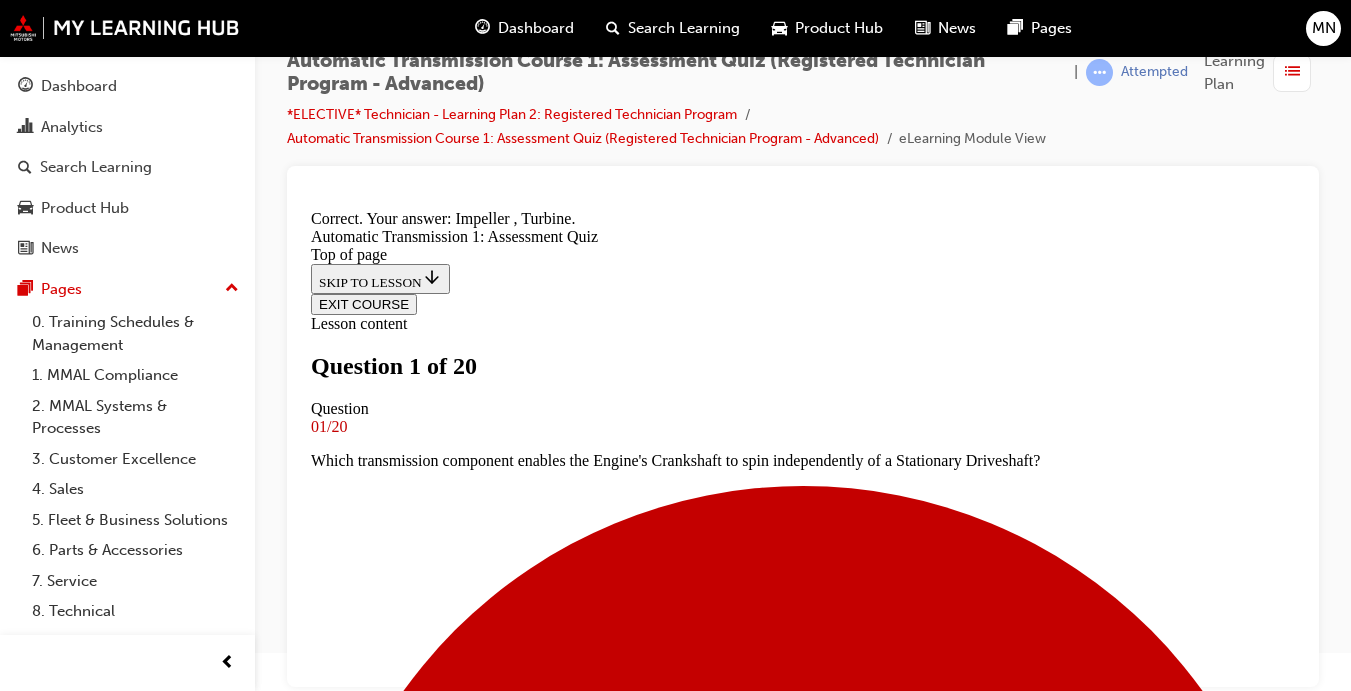 click on "NEXT" at bounding box center [337, 10996] 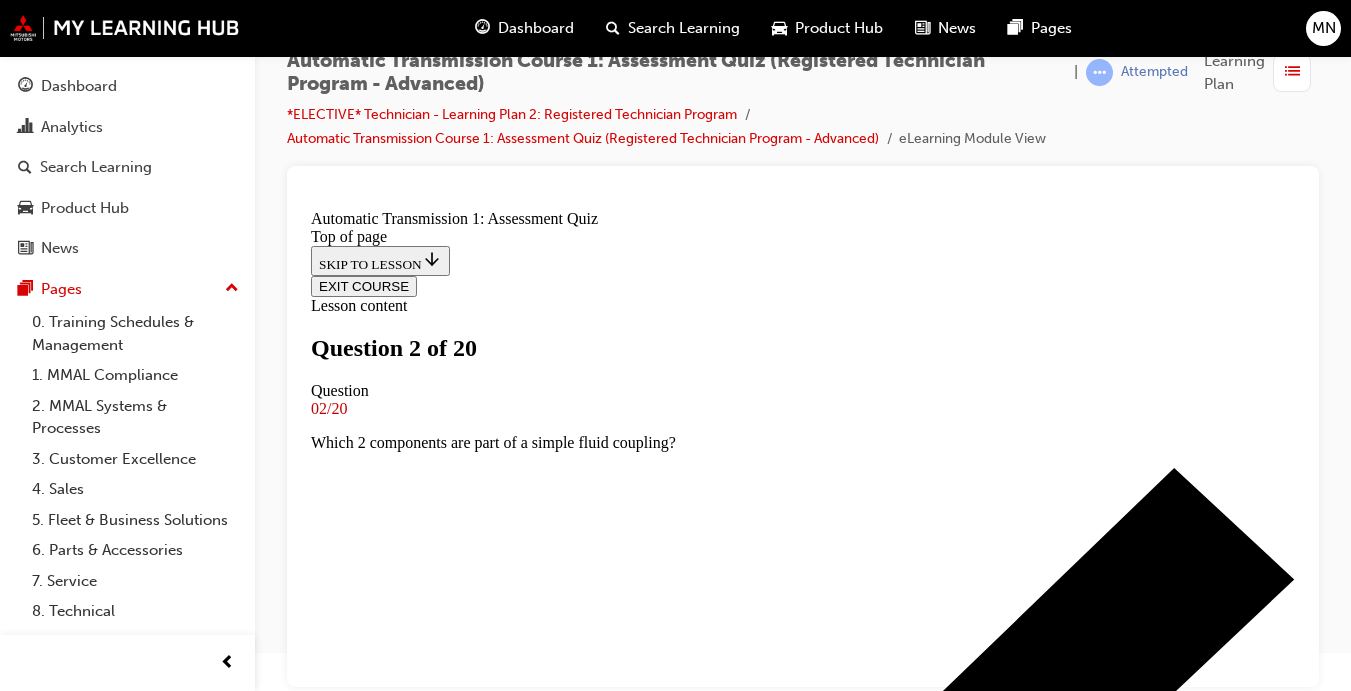 scroll, scrollTop: 323, scrollLeft: 0, axis: vertical 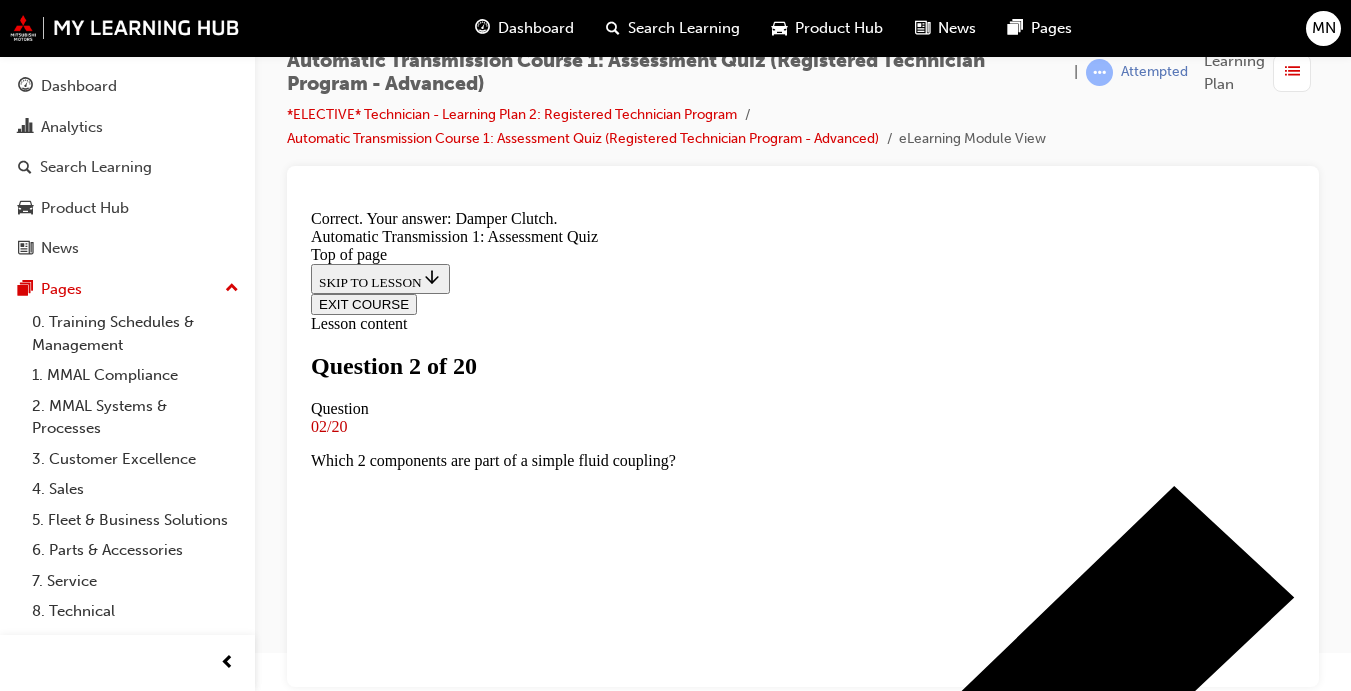 click on "NEXT" at bounding box center [337, 11014] 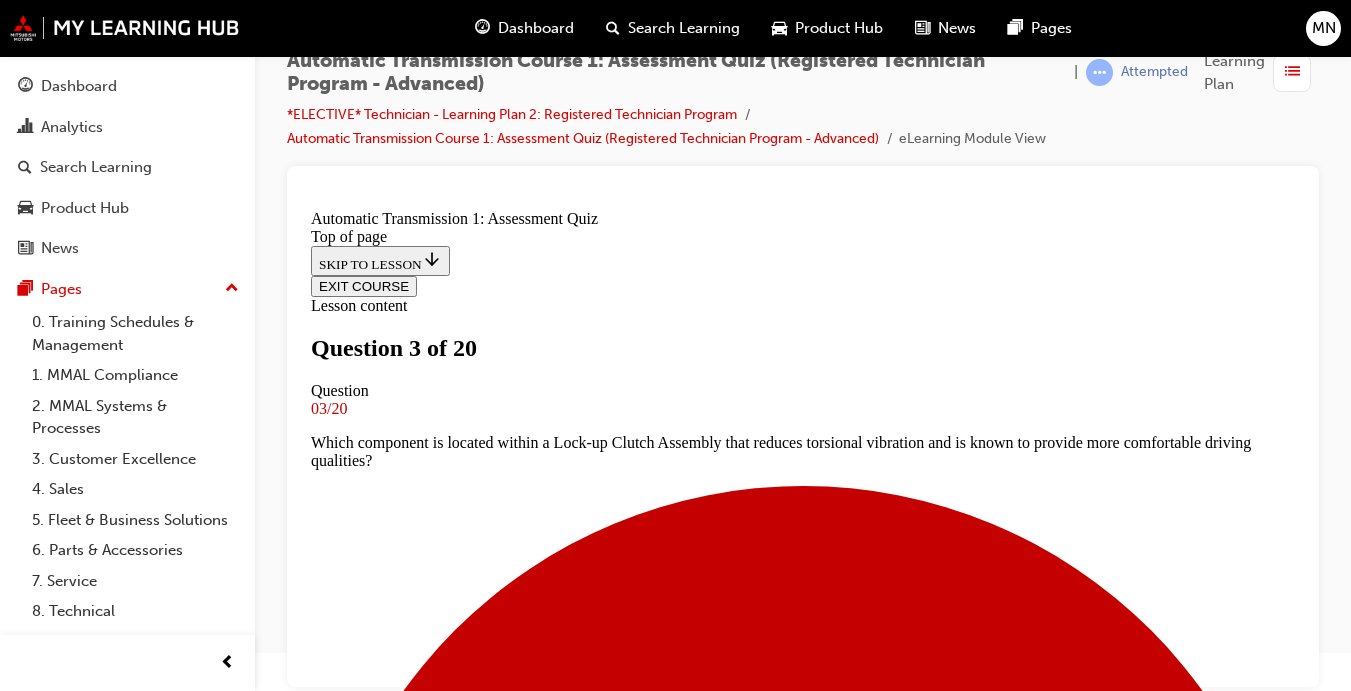 scroll, scrollTop: 243, scrollLeft: 0, axis: vertical 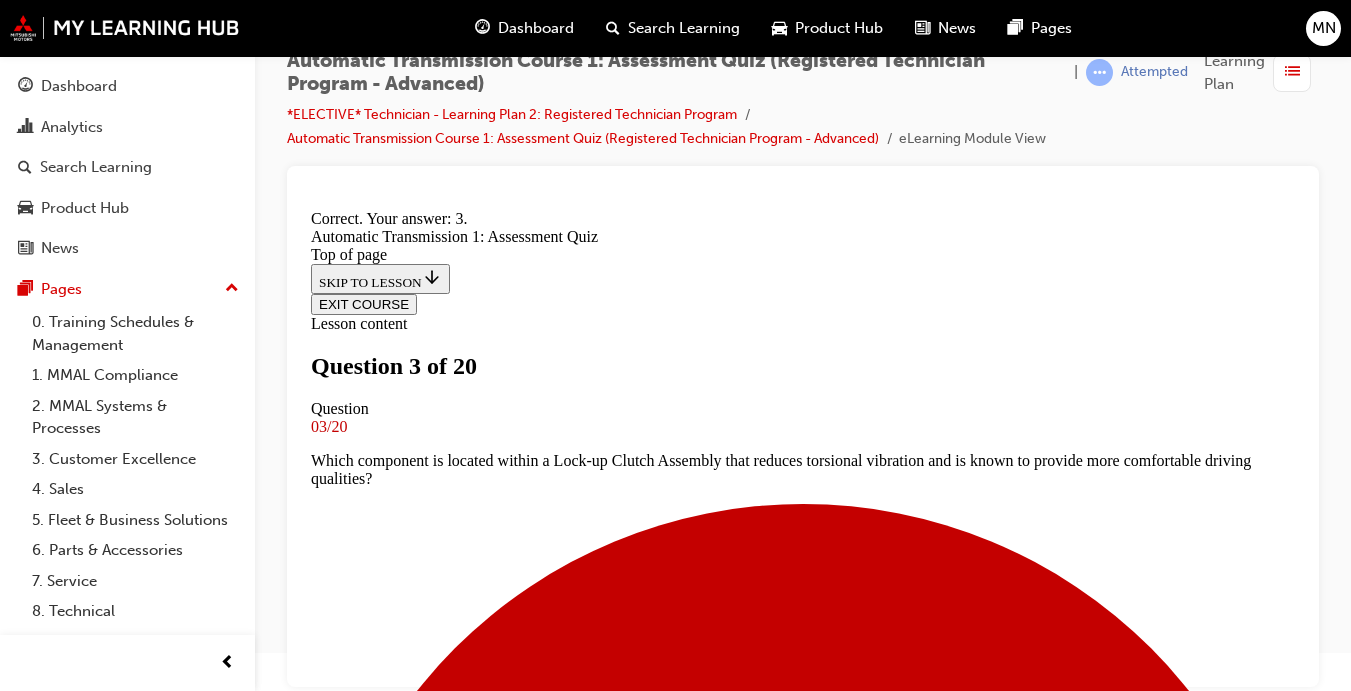 click on "NEXT" at bounding box center [337, 15155] 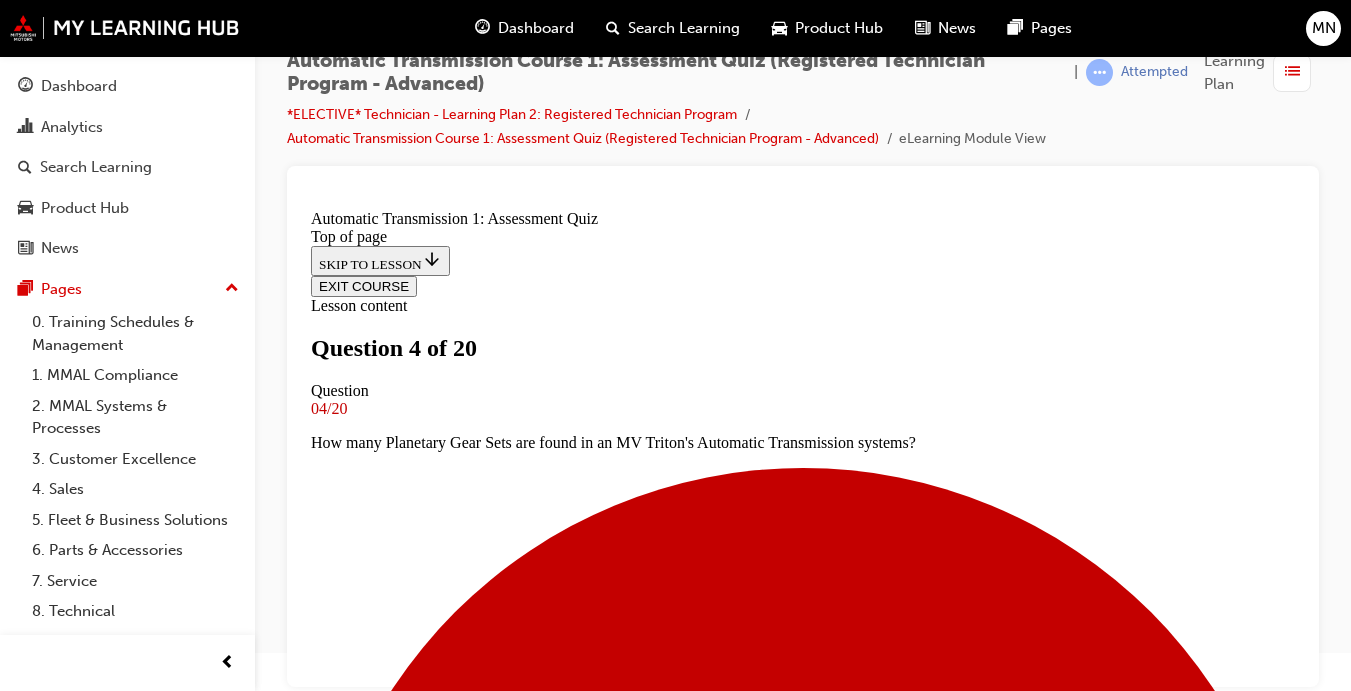 scroll, scrollTop: 203, scrollLeft: 0, axis: vertical 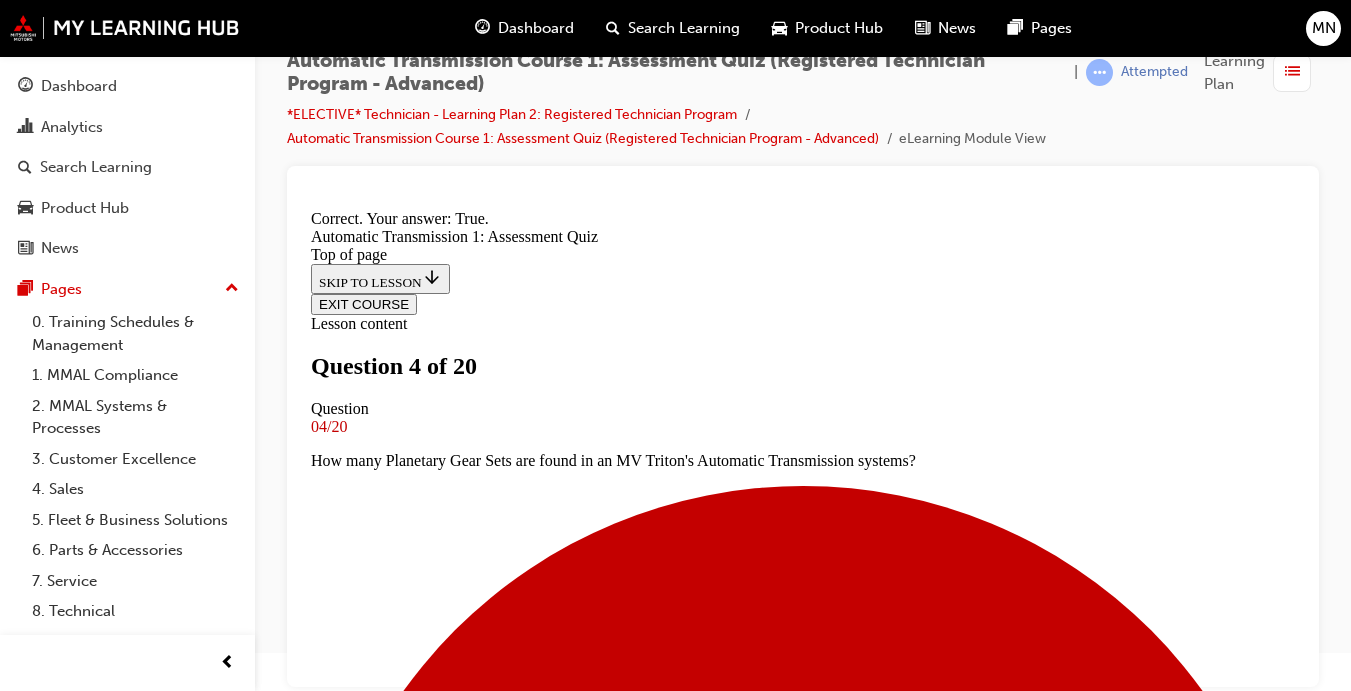 click on "NEXT" at bounding box center (337, 11617) 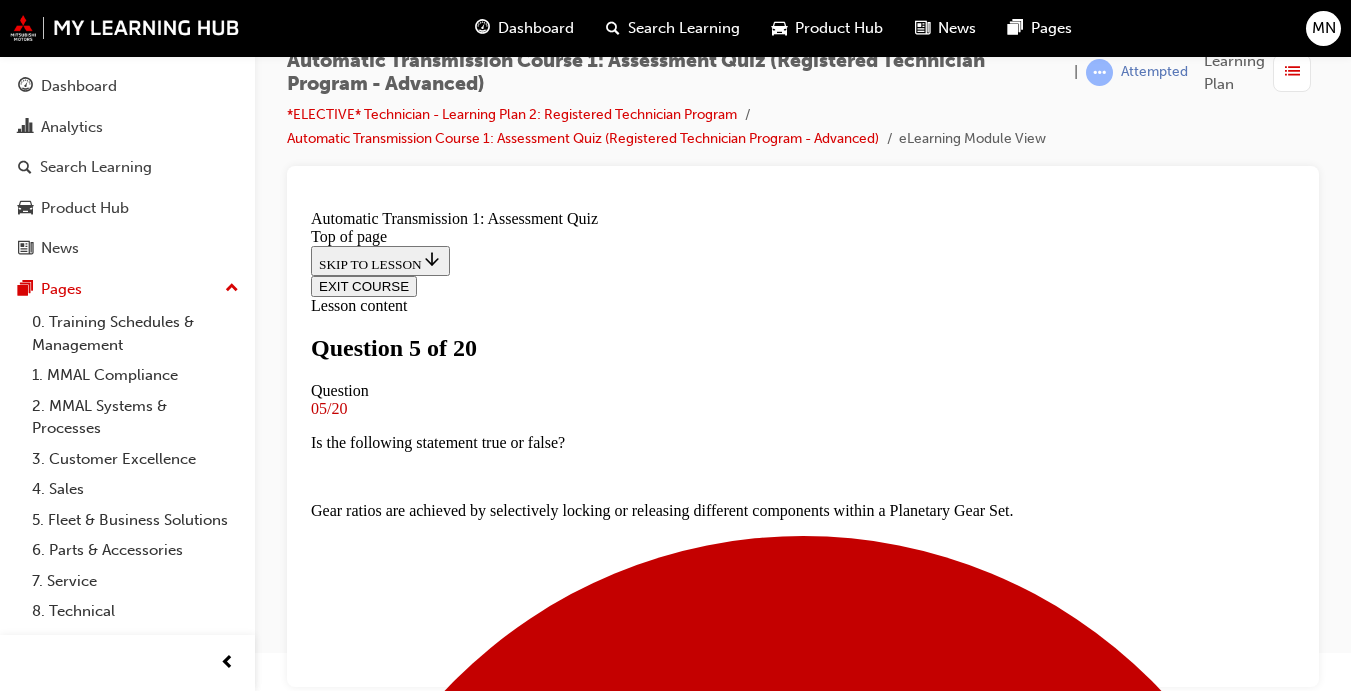 scroll, scrollTop: 256, scrollLeft: 0, axis: vertical 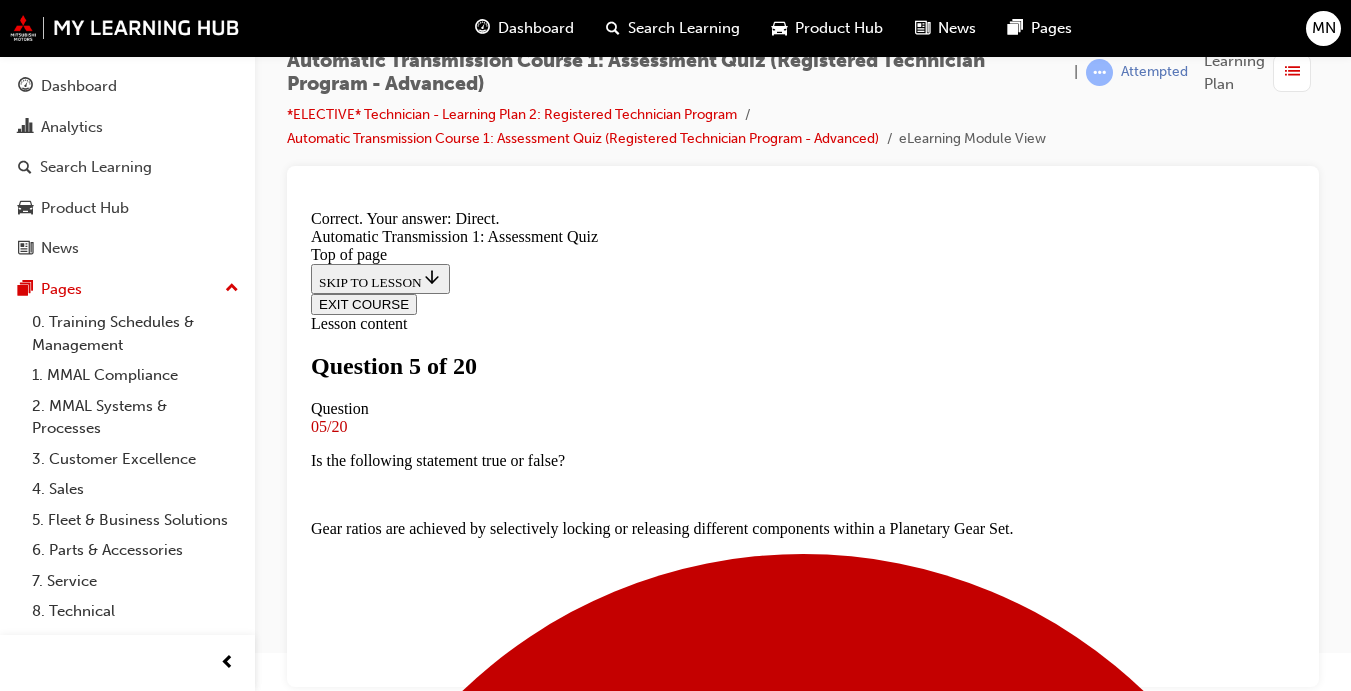 click on "NEXT" at bounding box center [337, 11617] 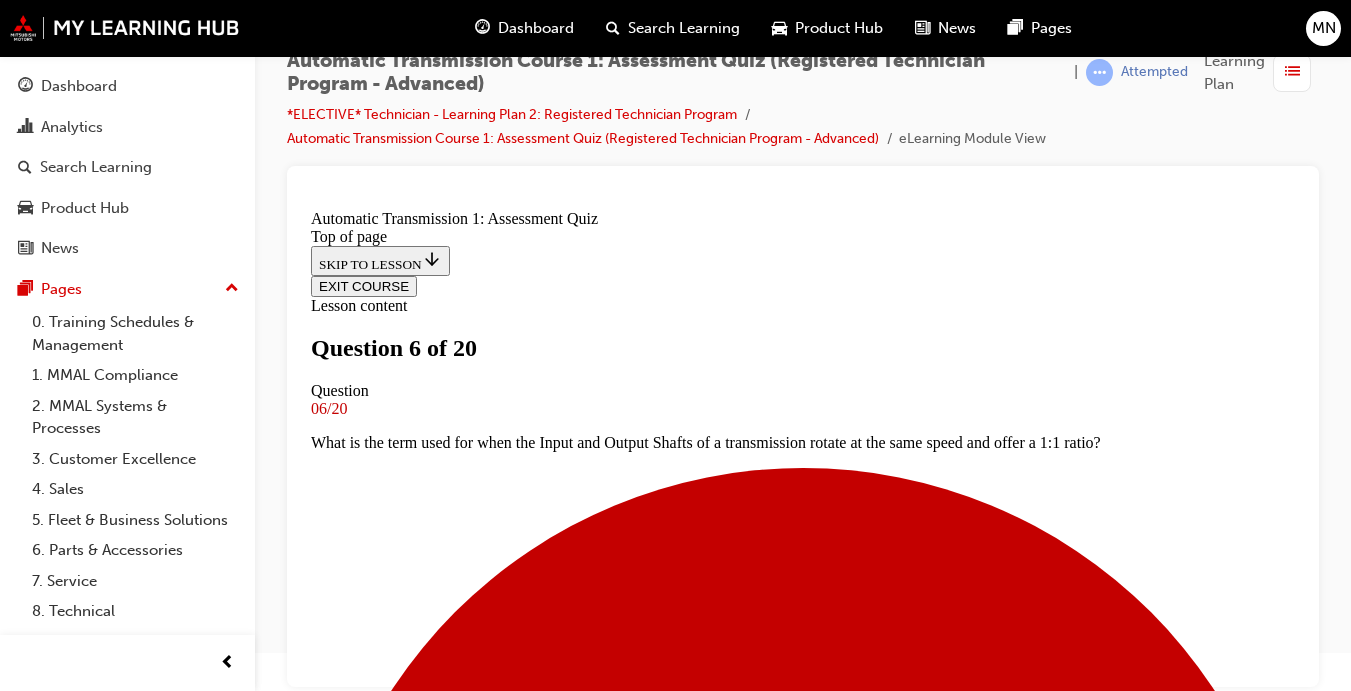 scroll, scrollTop: 323, scrollLeft: 0, axis: vertical 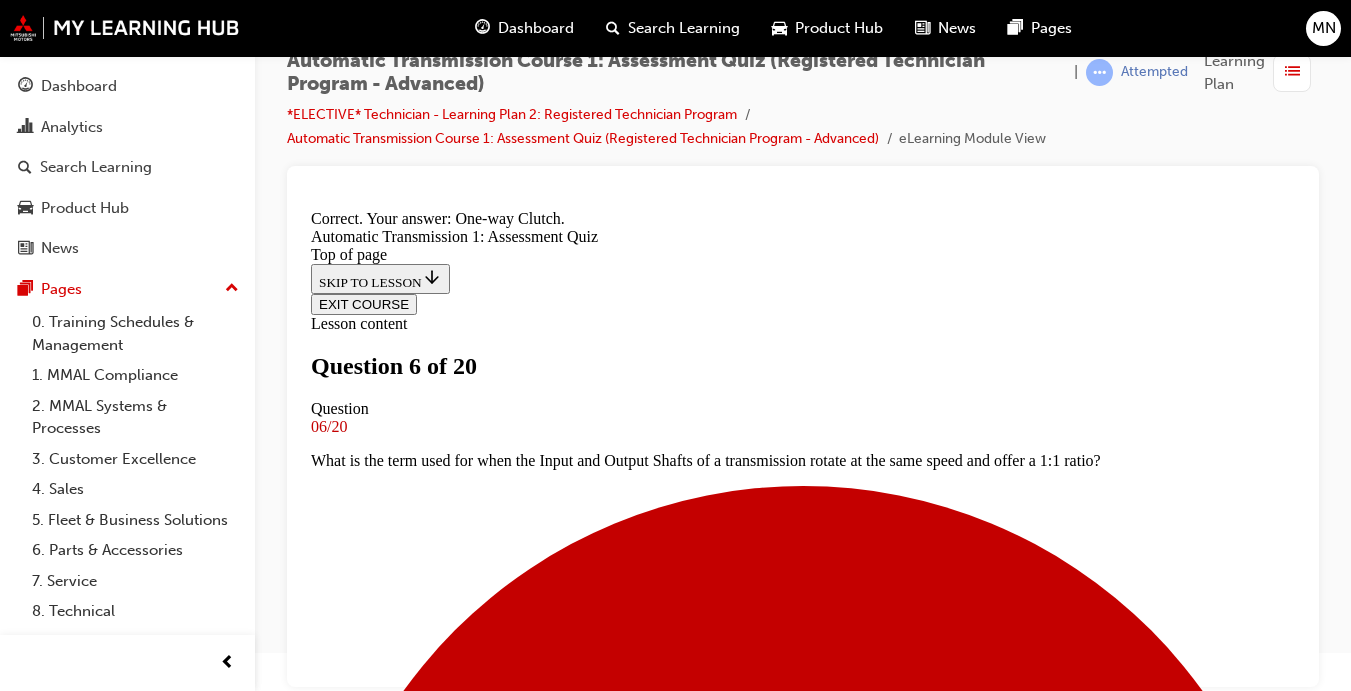 click on "NEXT" at bounding box center (337, 15137) 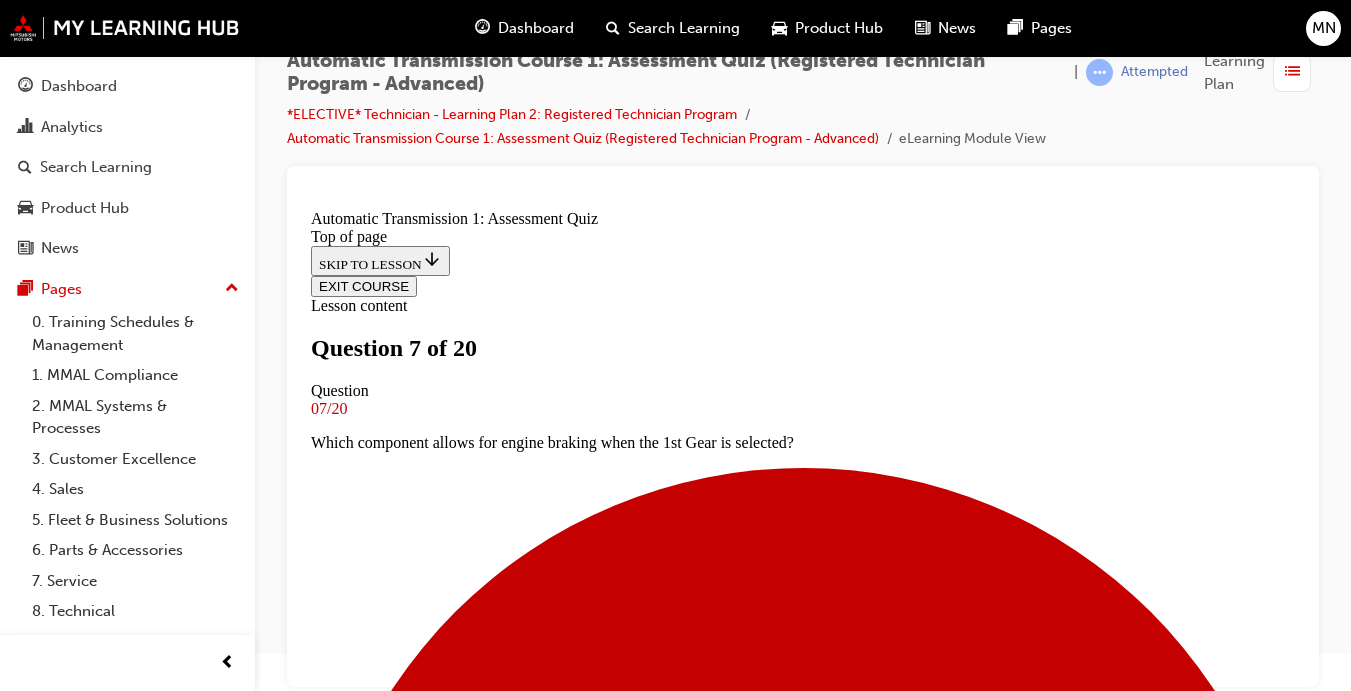scroll, scrollTop: 243, scrollLeft: 0, axis: vertical 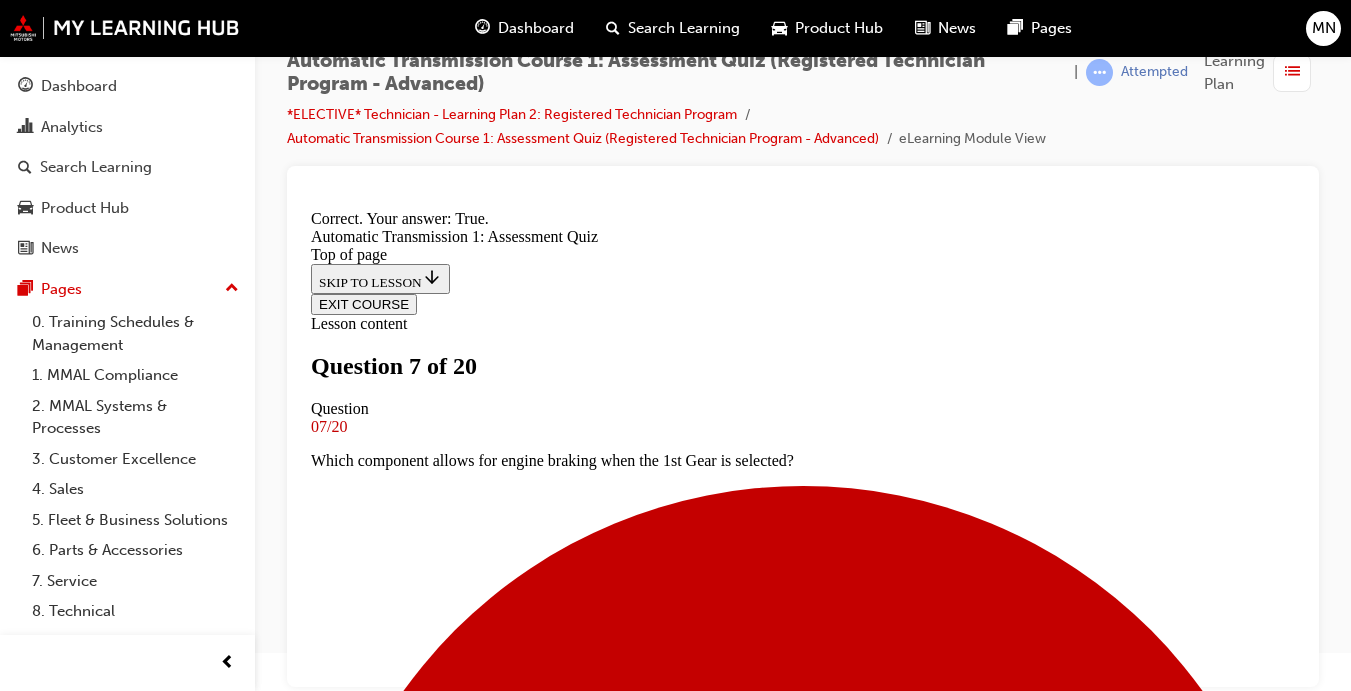 click on "NEXT" at bounding box center (337, 11635) 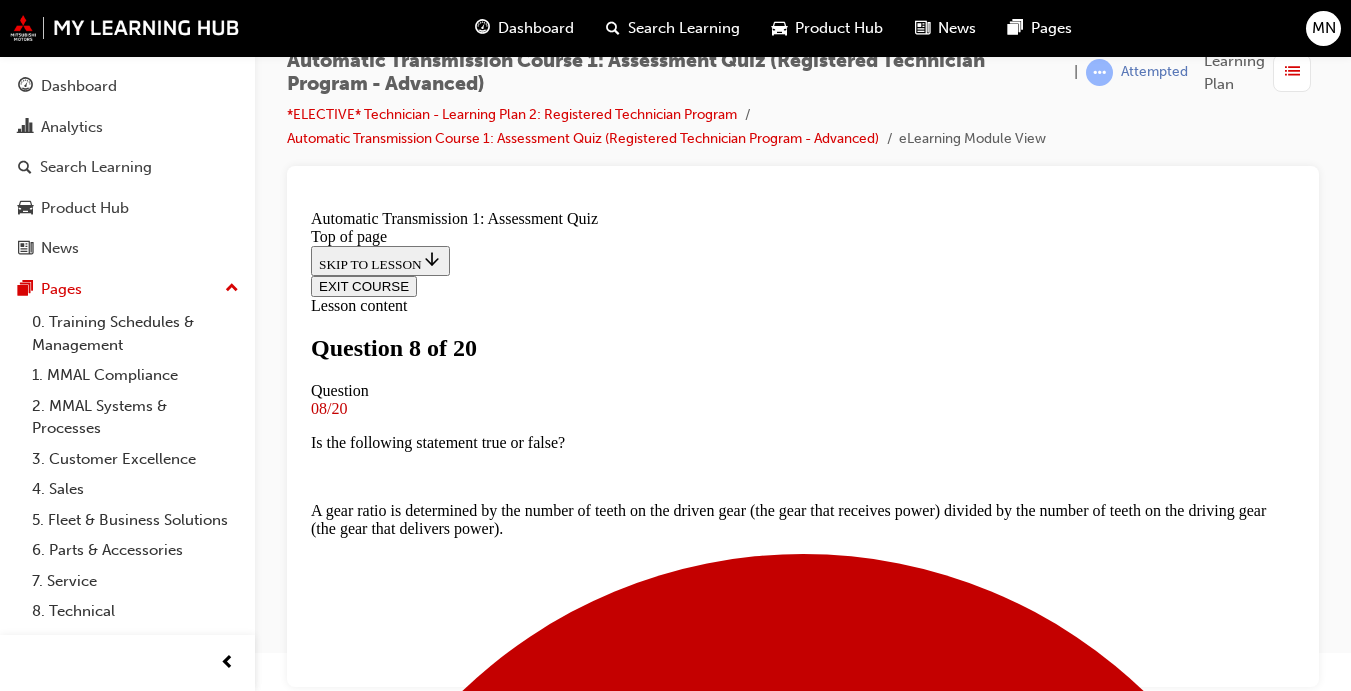 scroll, scrollTop: 283, scrollLeft: 0, axis: vertical 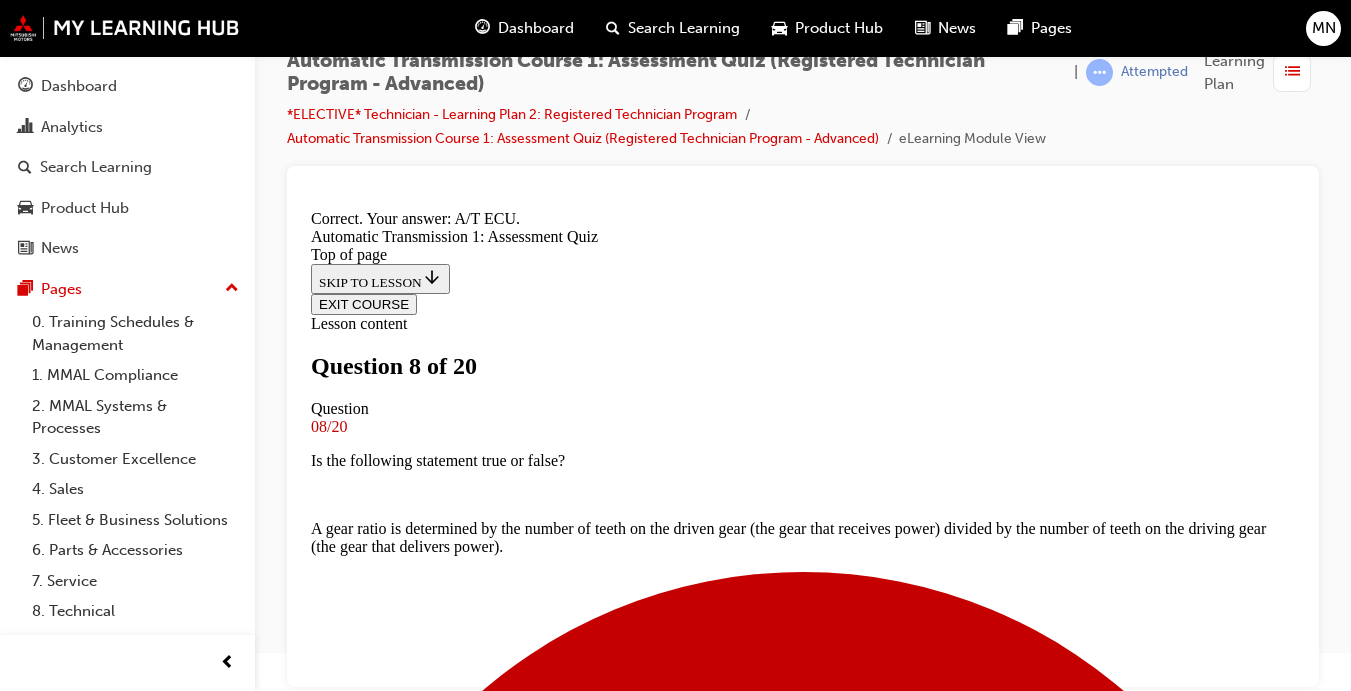 click on "NEXT" at bounding box center (337, 9842) 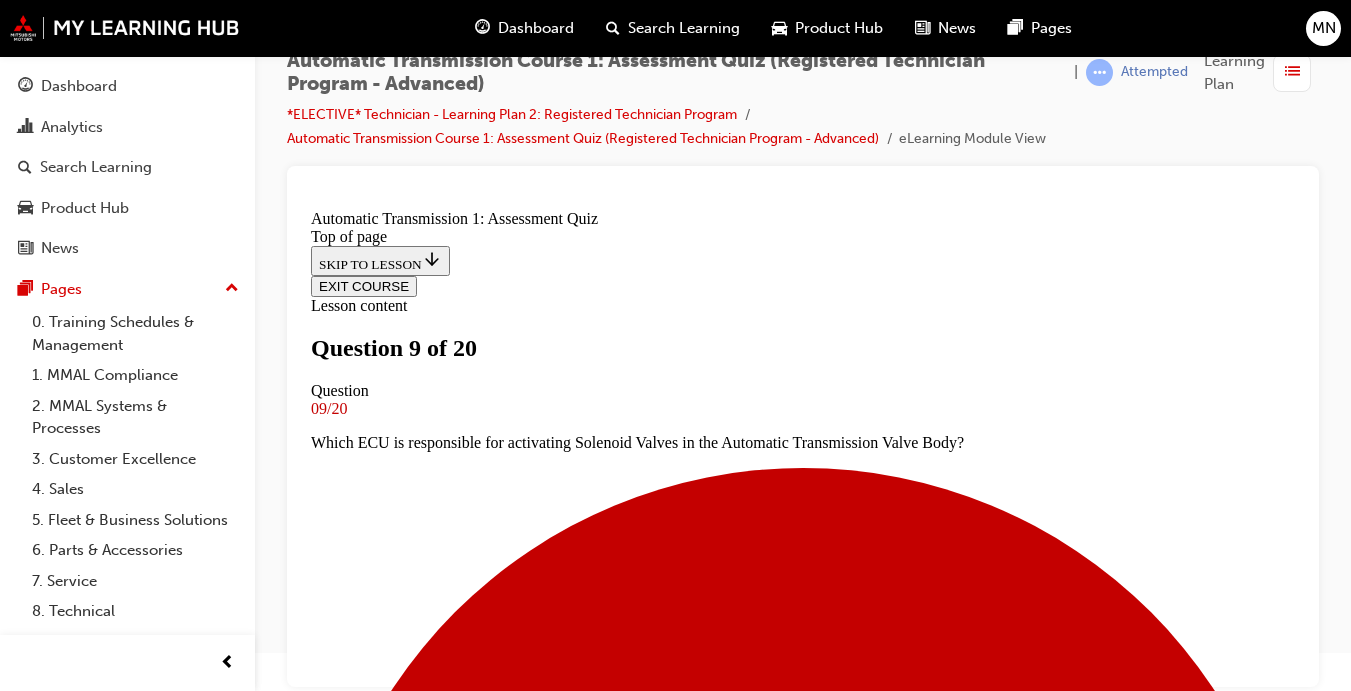 scroll, scrollTop: 43, scrollLeft: 0, axis: vertical 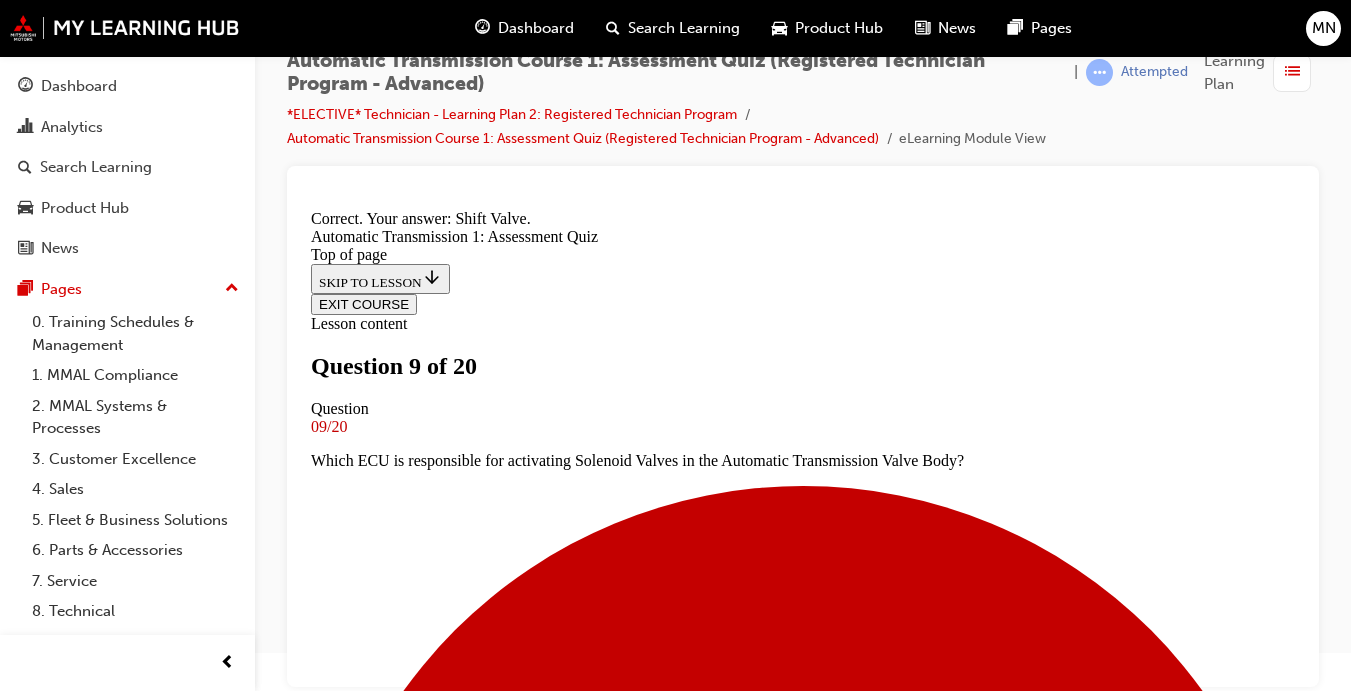 click on "NEXT" at bounding box center (337, 13343) 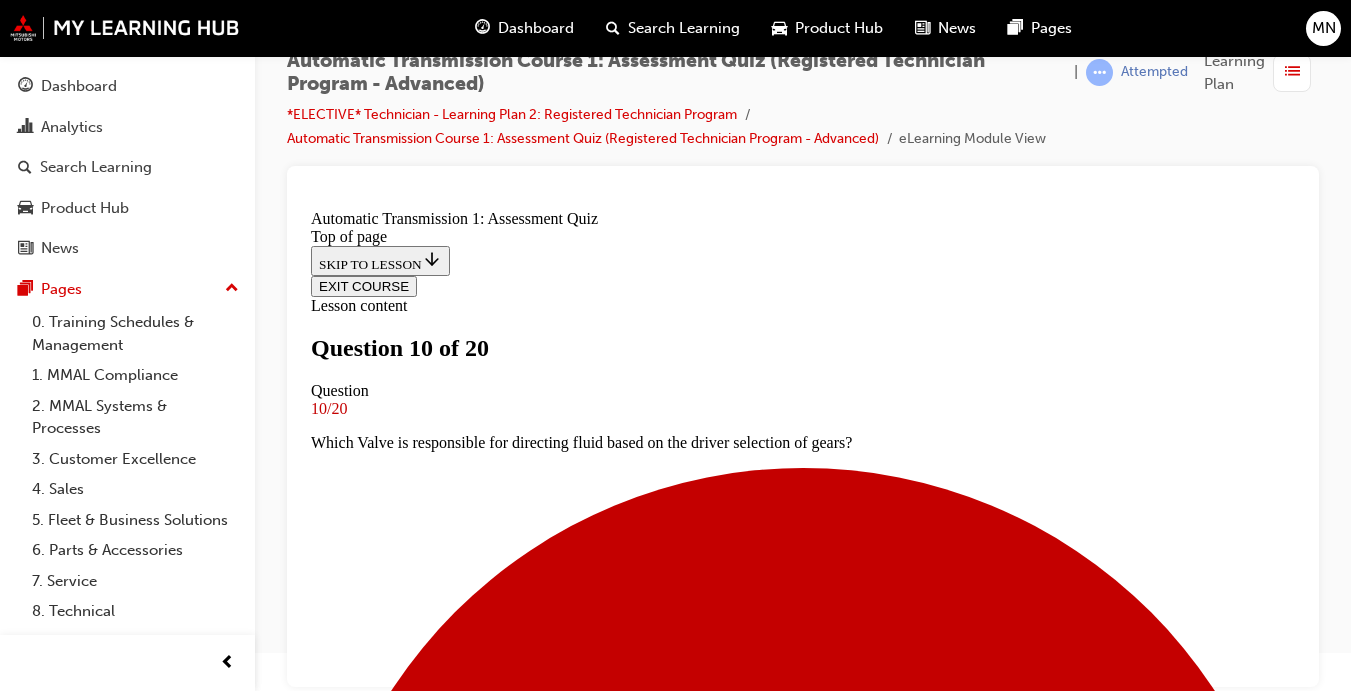 scroll, scrollTop: 203, scrollLeft: 0, axis: vertical 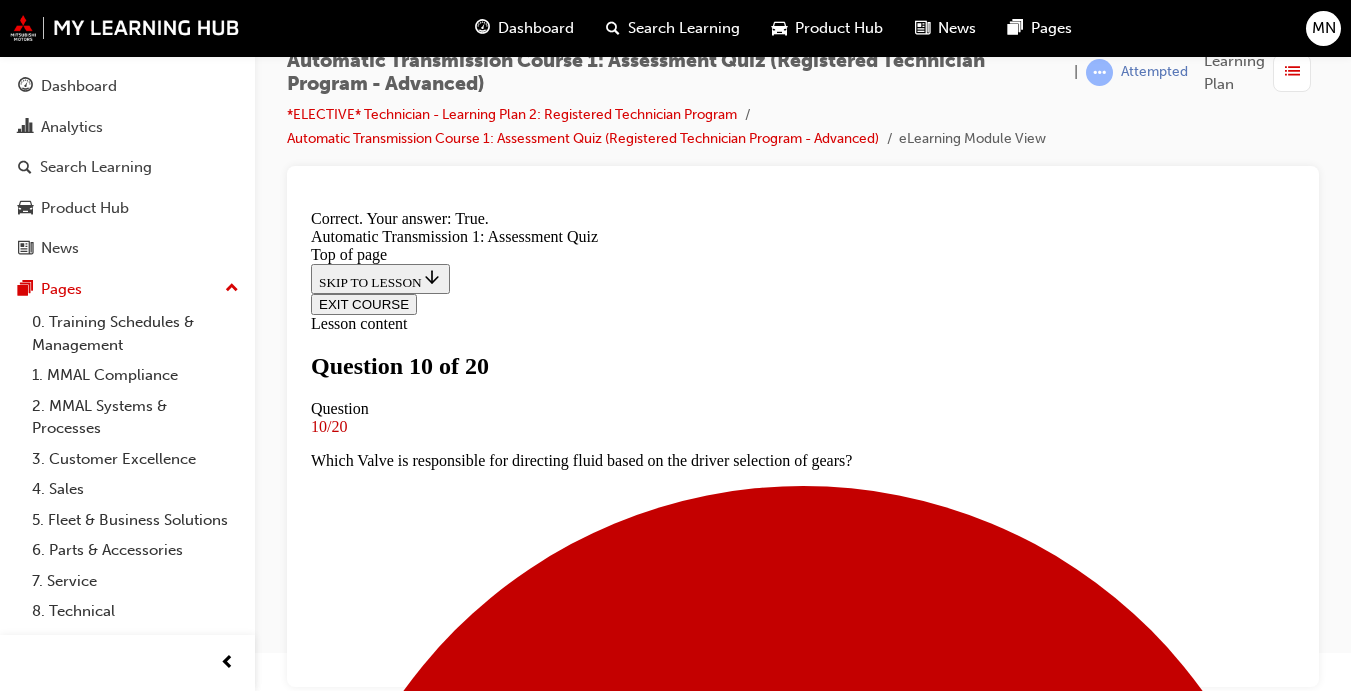 click on "NEXT" at bounding box center [337, 11617] 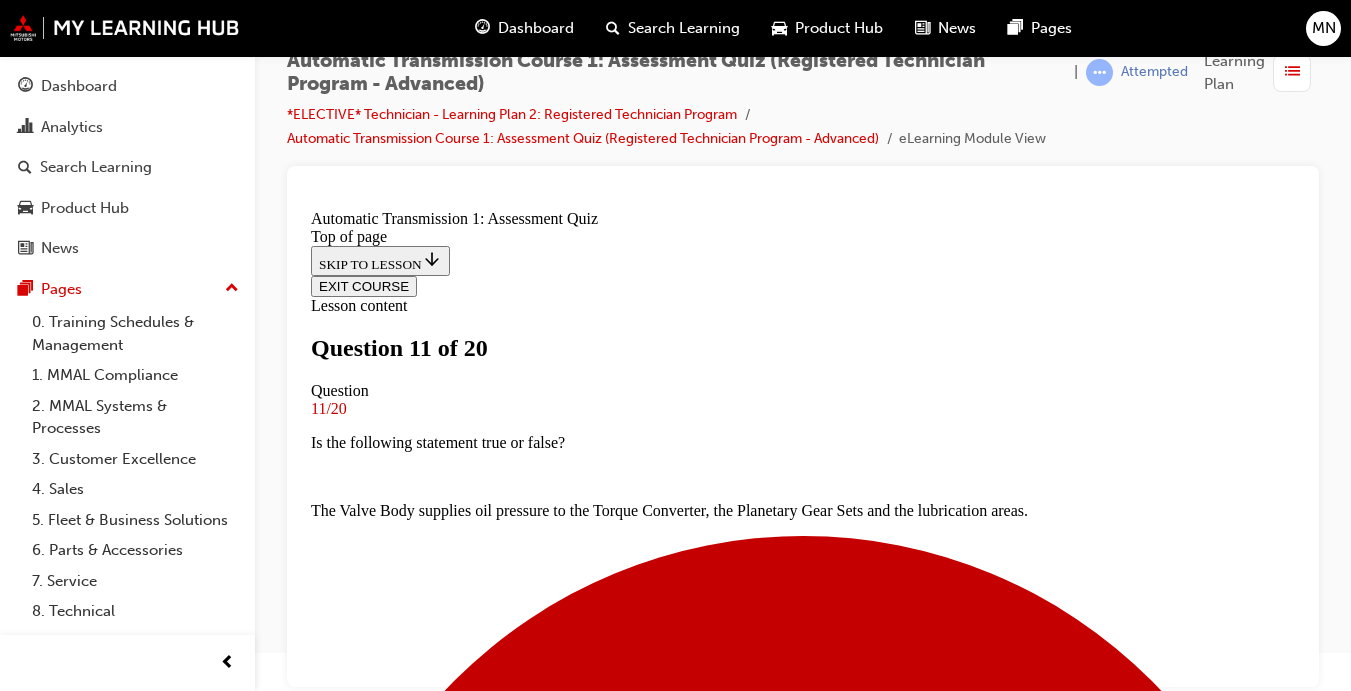 scroll, scrollTop: 243, scrollLeft: 0, axis: vertical 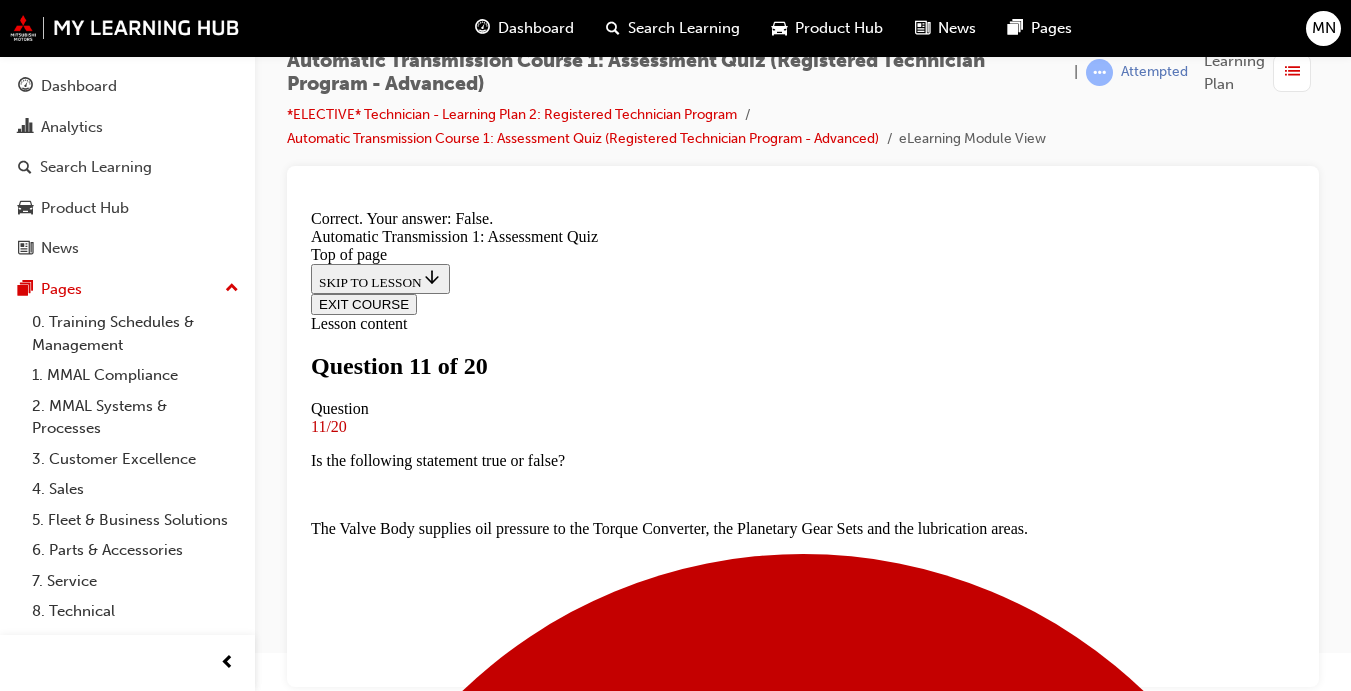 click on "NEXT" at bounding box center [337, 8098] 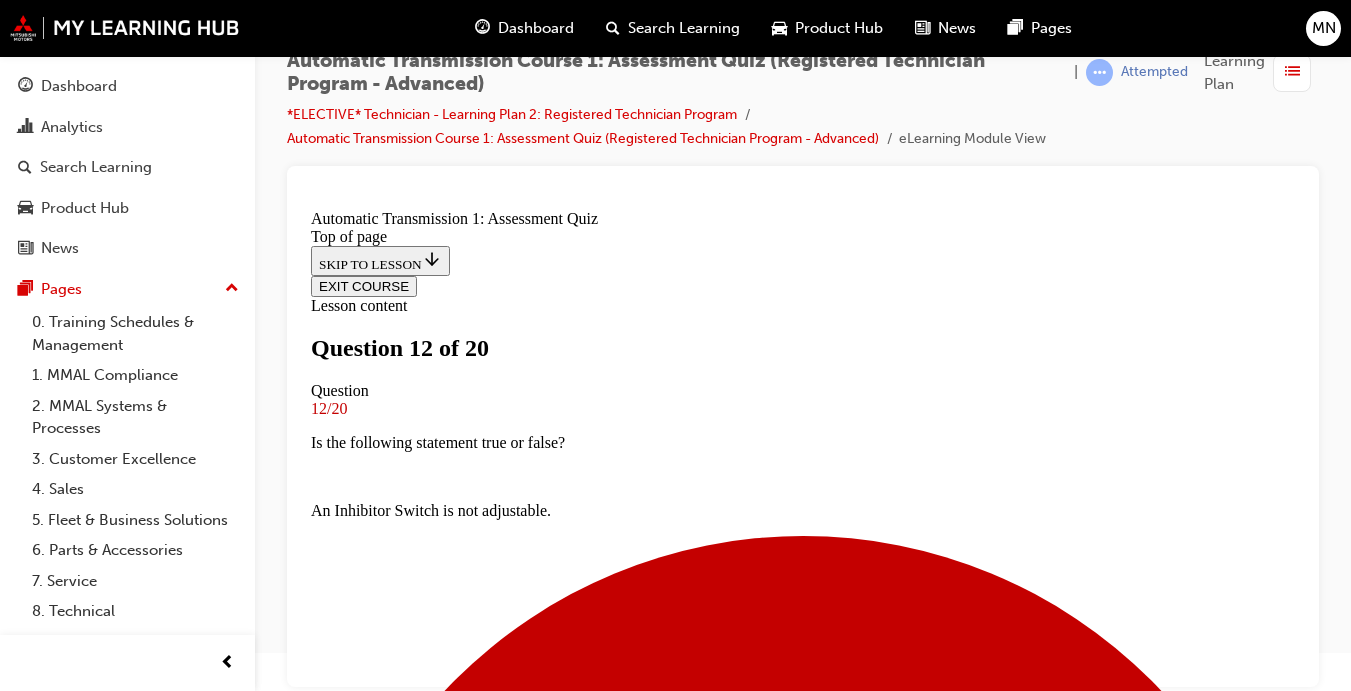 scroll, scrollTop: 243, scrollLeft: 0, axis: vertical 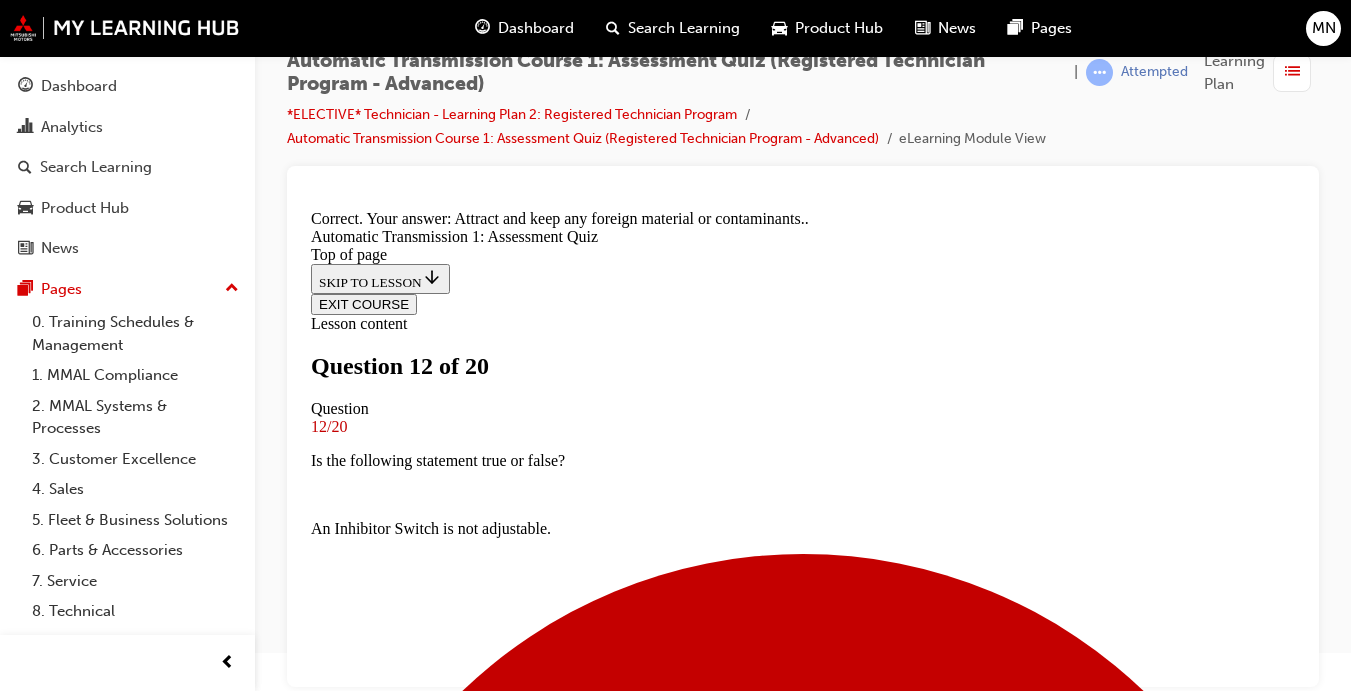 click on "NEXT" at bounding box center [337, 11617] 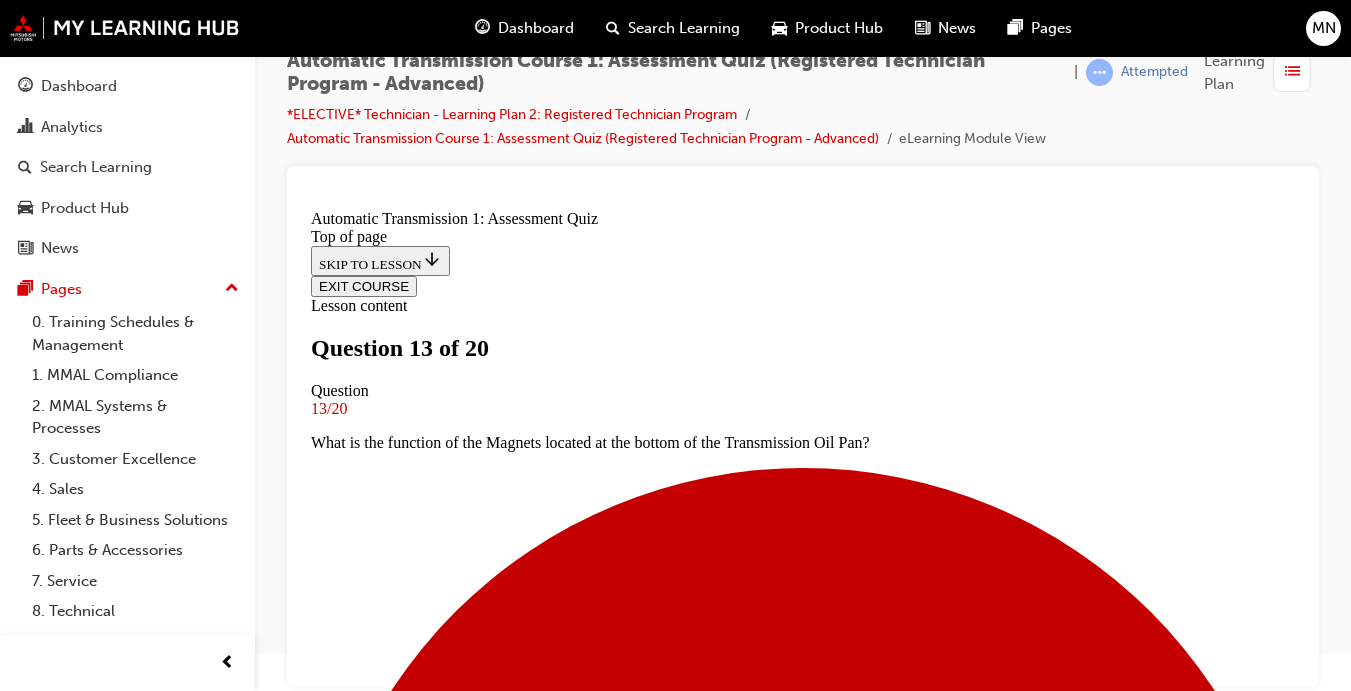 scroll, scrollTop: 243, scrollLeft: 0, axis: vertical 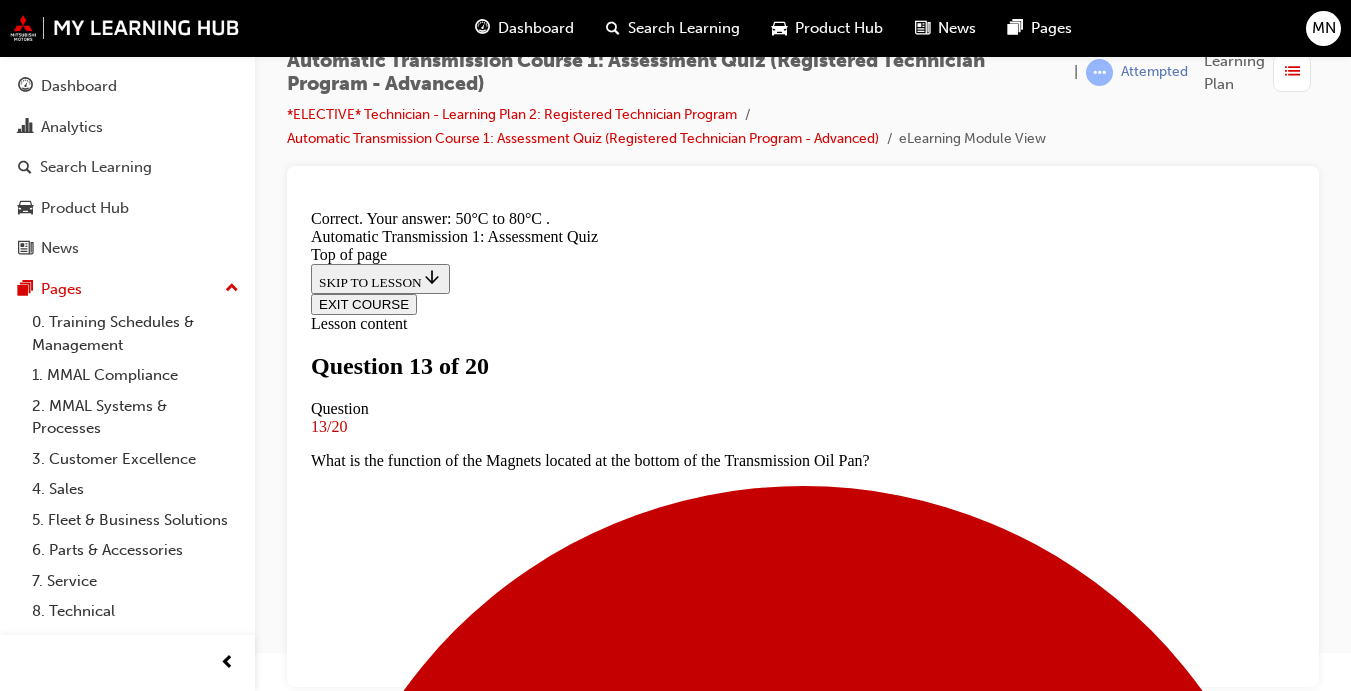 click on "NEXT" at bounding box center (337, 13361) 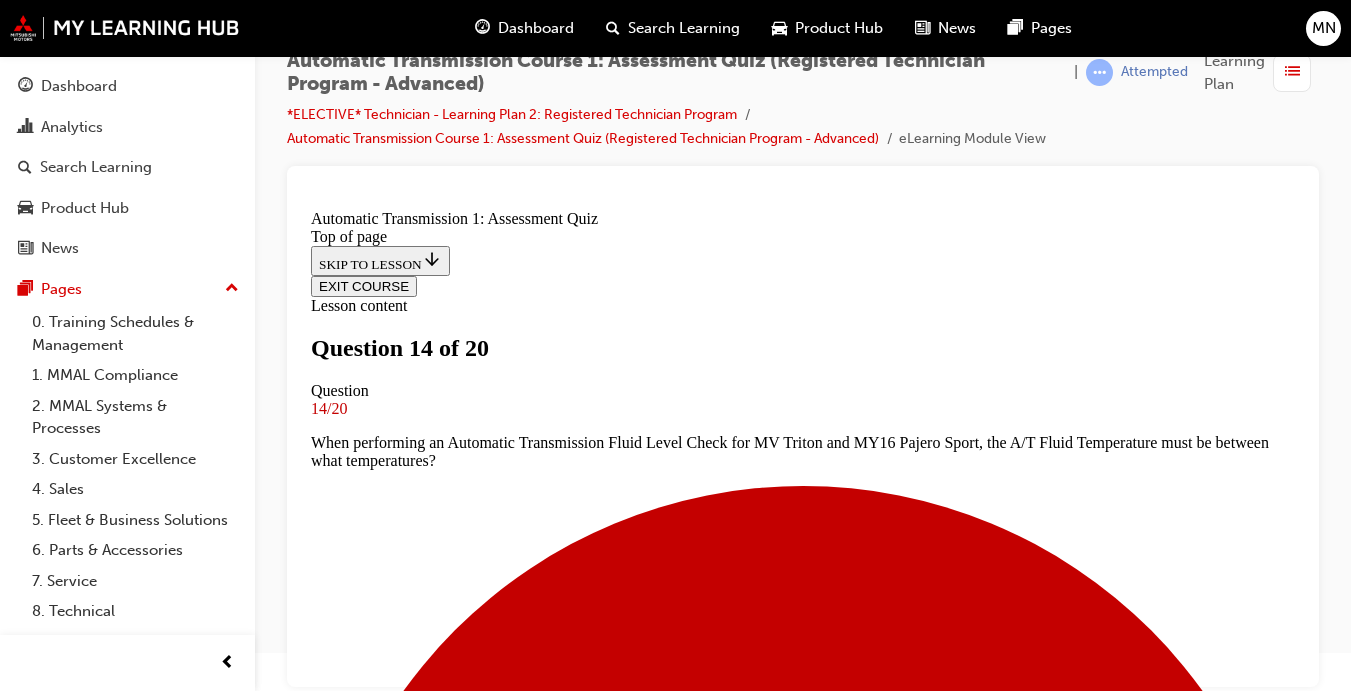 scroll, scrollTop: 217, scrollLeft: 0, axis: vertical 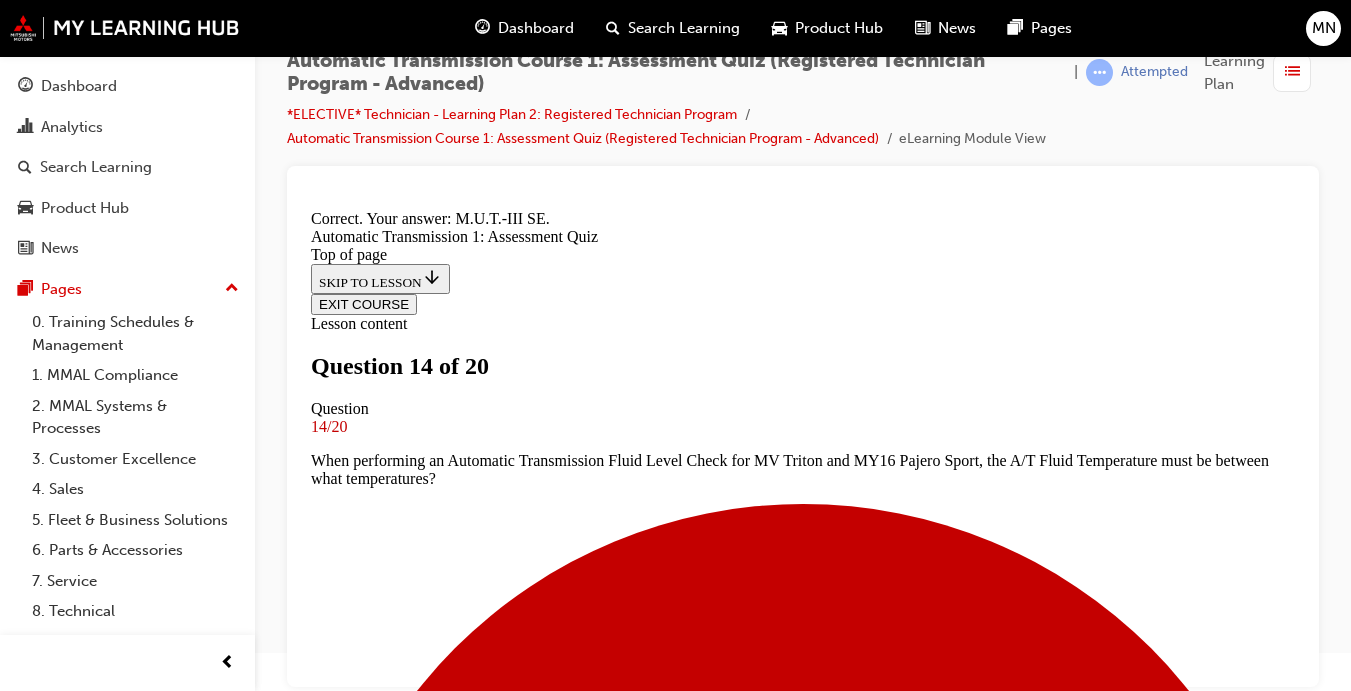 click on "NEXT" at bounding box center [337, 13361] 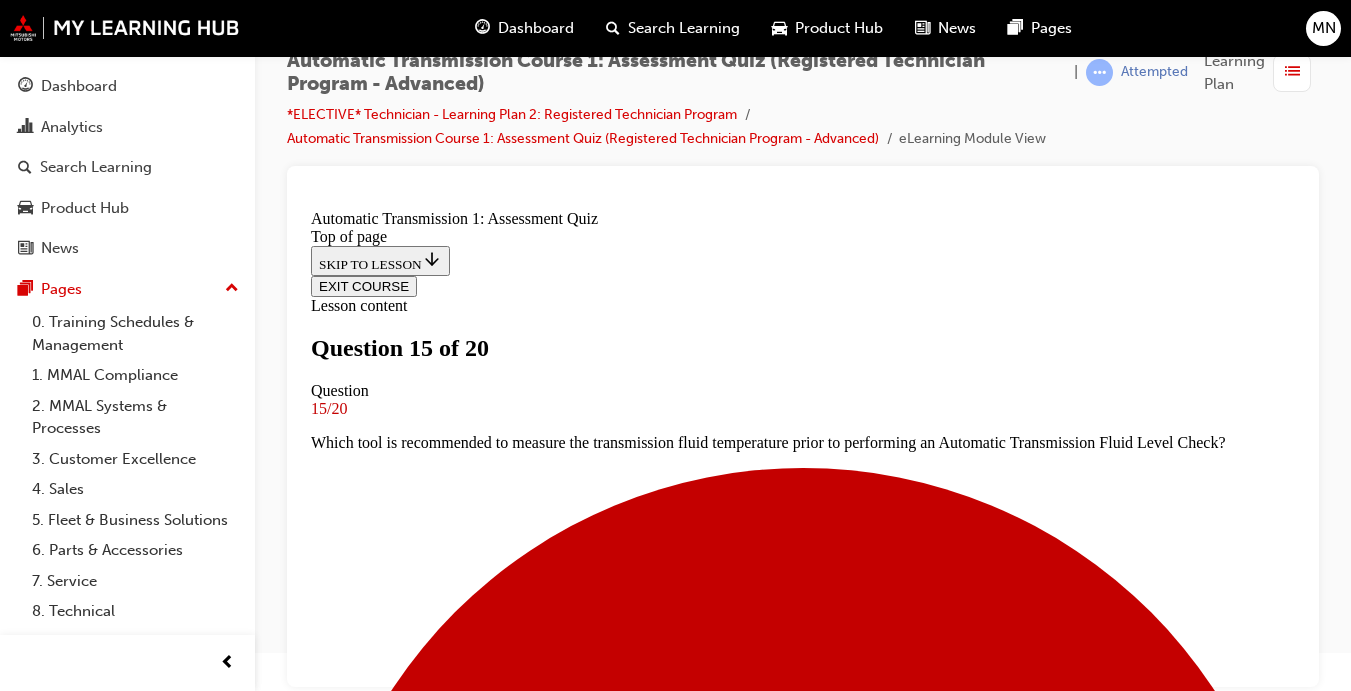 scroll, scrollTop: 243, scrollLeft: 0, axis: vertical 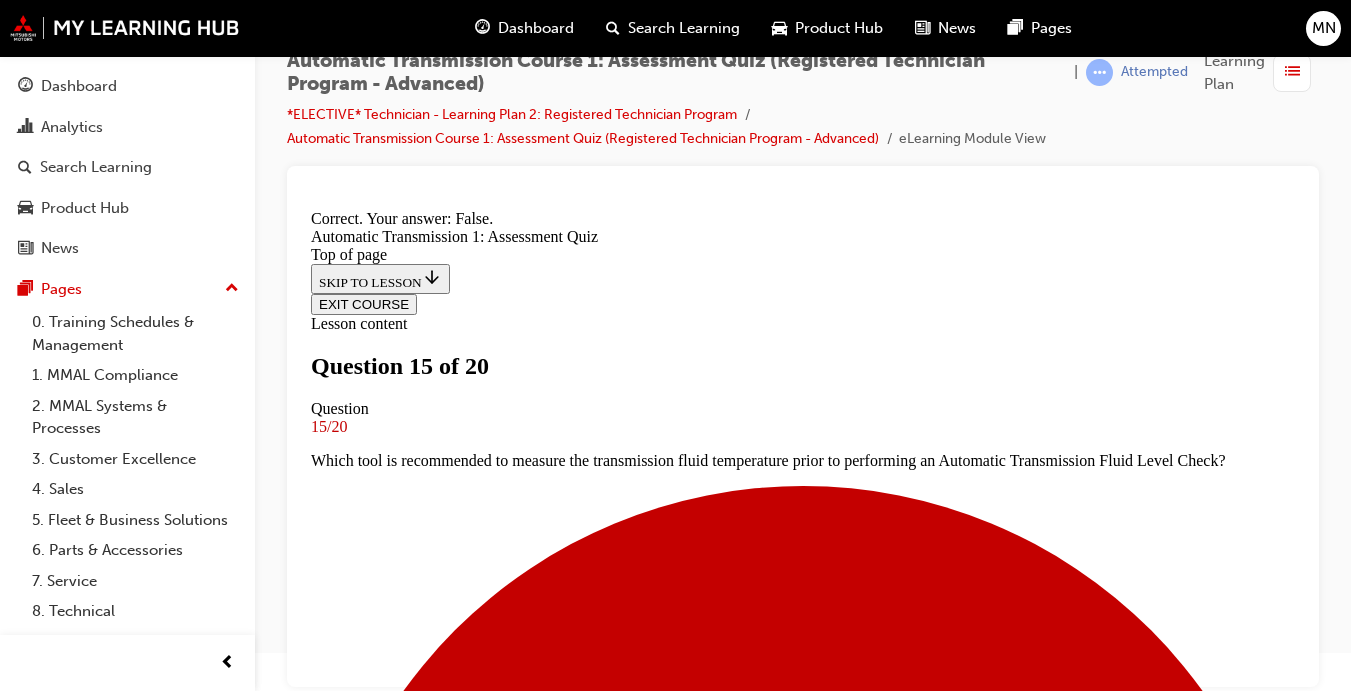 click on "NEXT" at bounding box center (337, 11617) 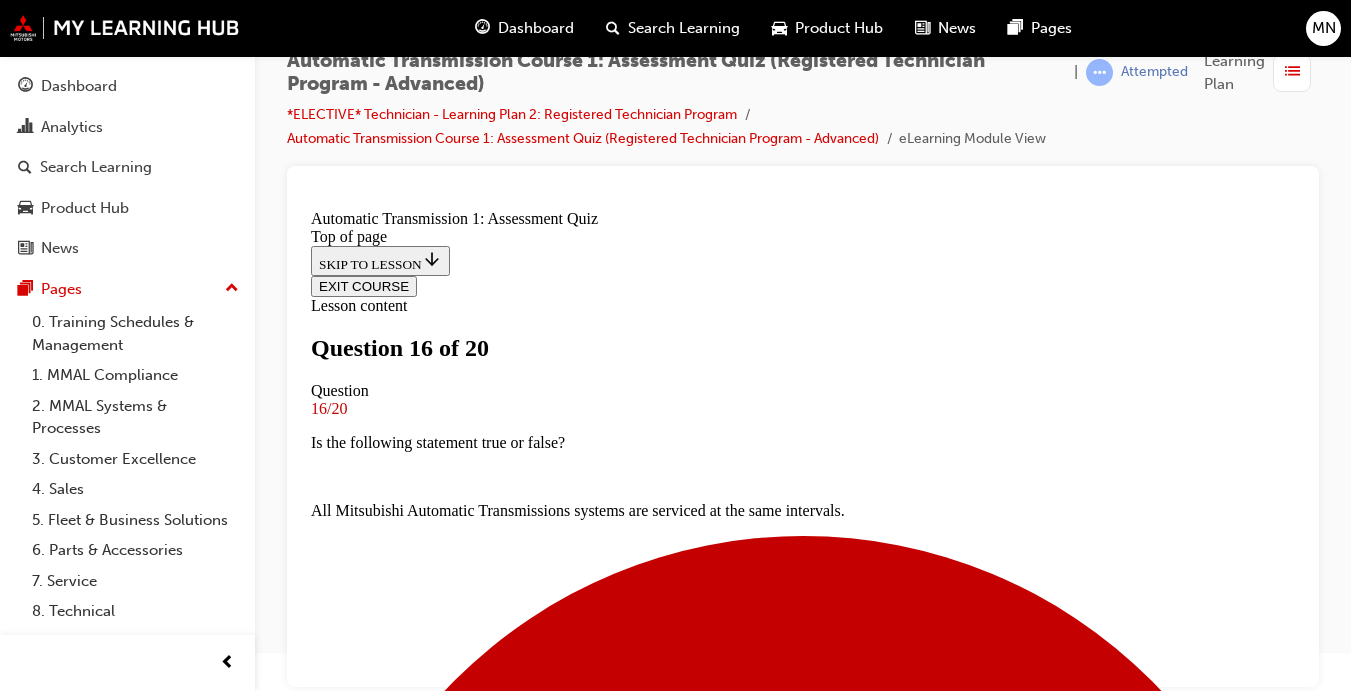 scroll, scrollTop: 243, scrollLeft: 0, axis: vertical 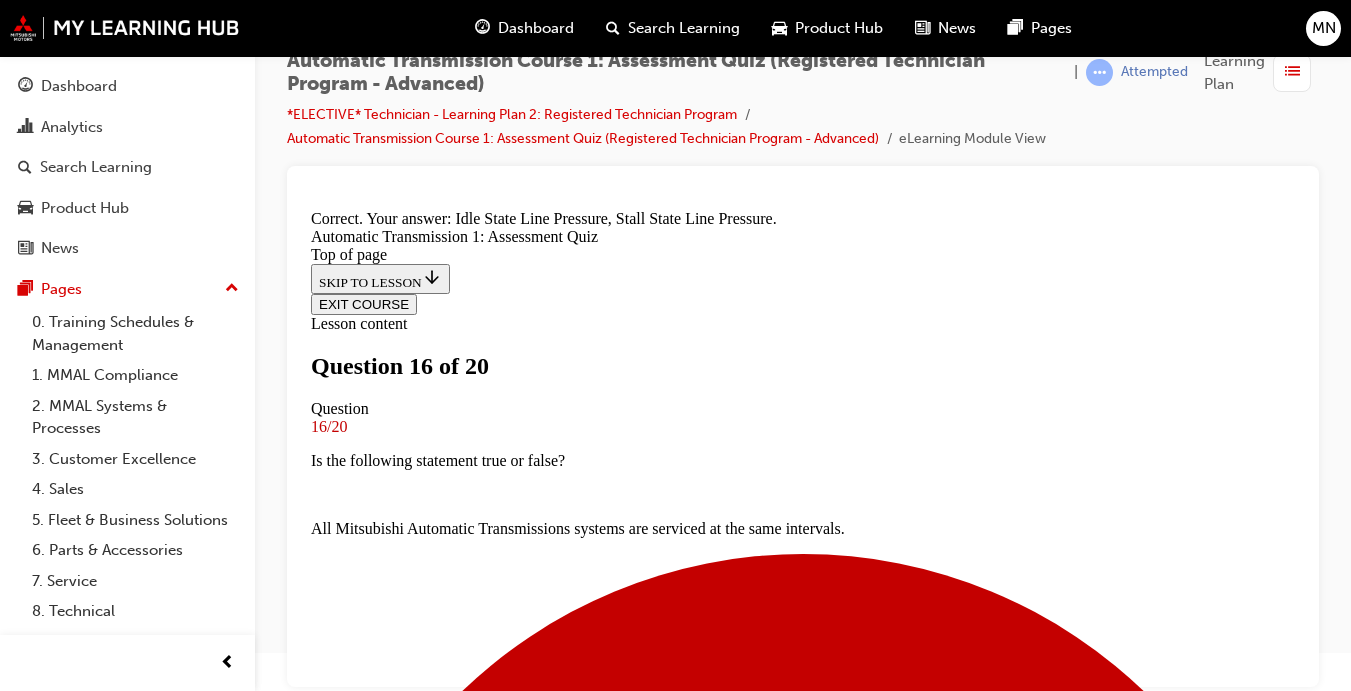 click on "NEXT" at bounding box center (337, 7477) 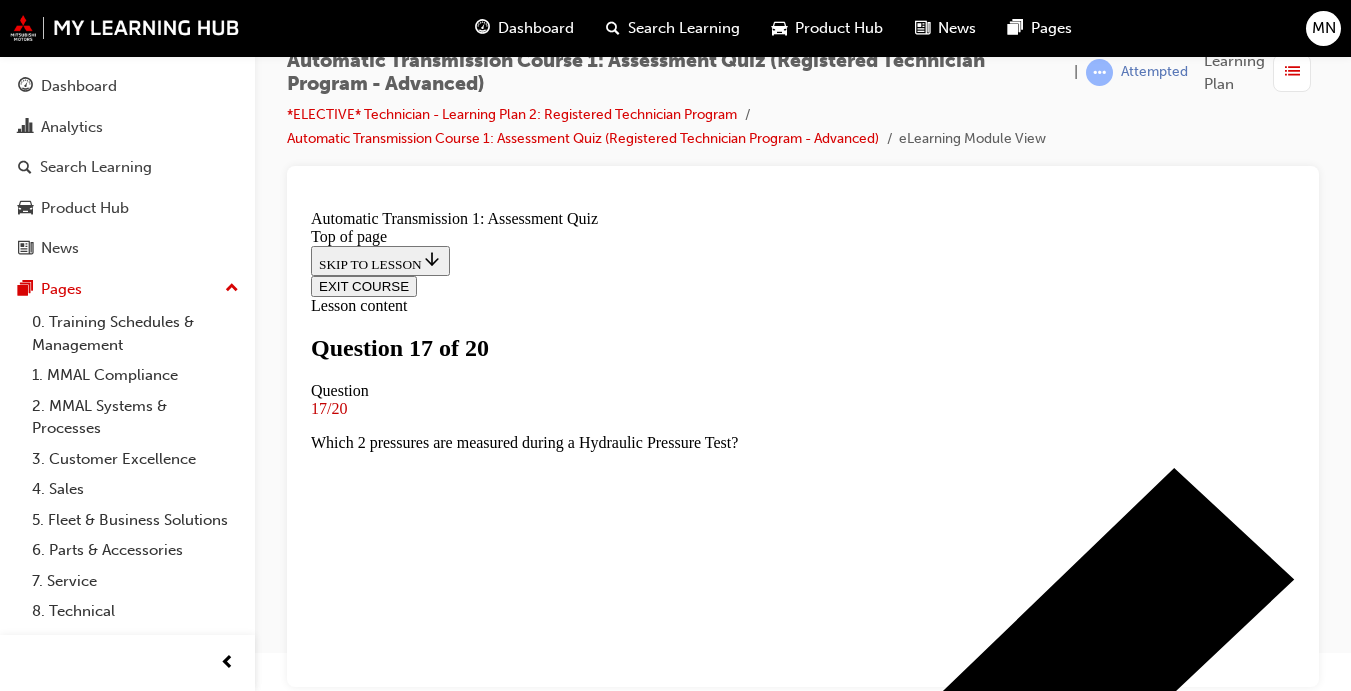 scroll, scrollTop: 243, scrollLeft: 0, axis: vertical 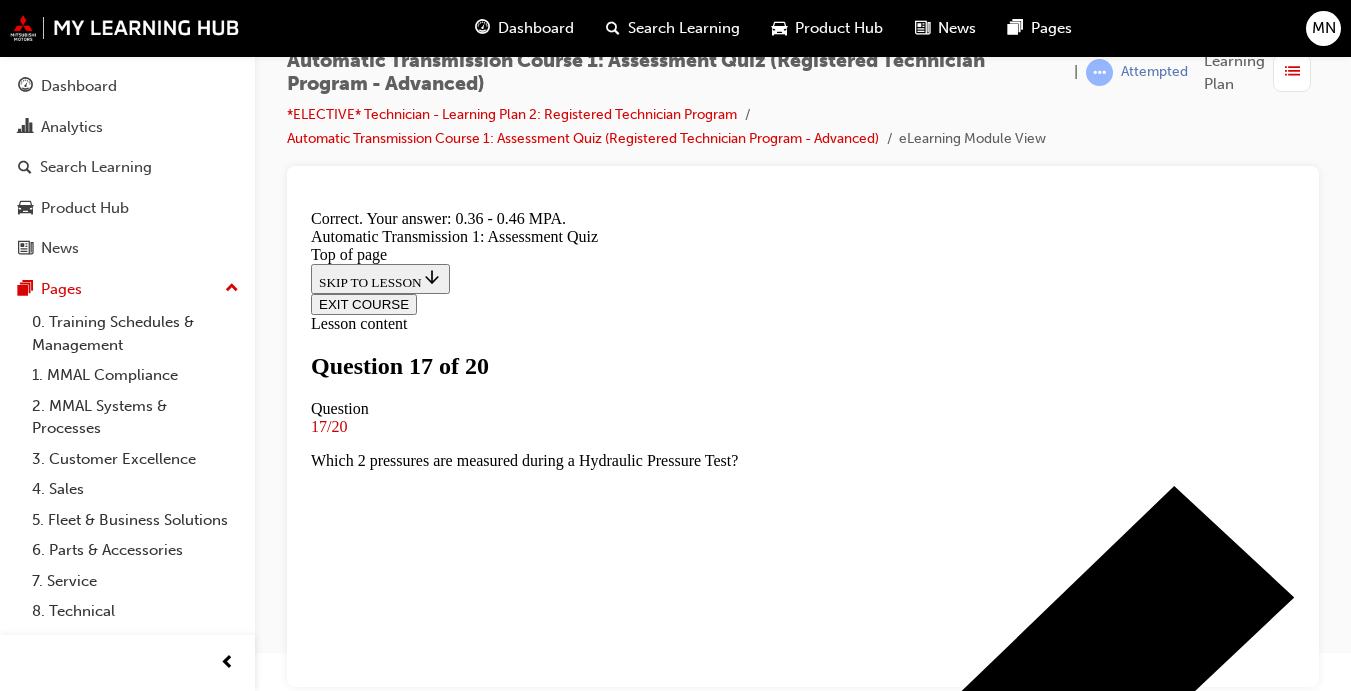 click on "NEXT" at bounding box center (337, 10996) 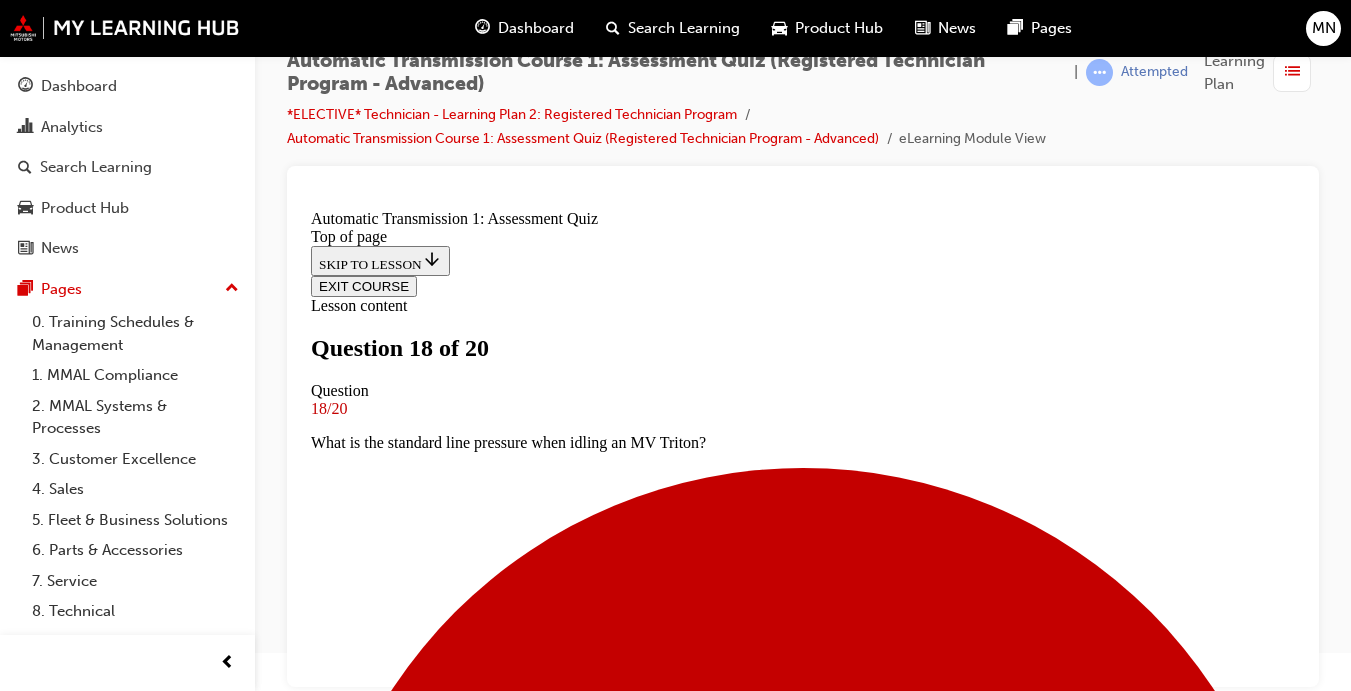 scroll, scrollTop: 163, scrollLeft: 0, axis: vertical 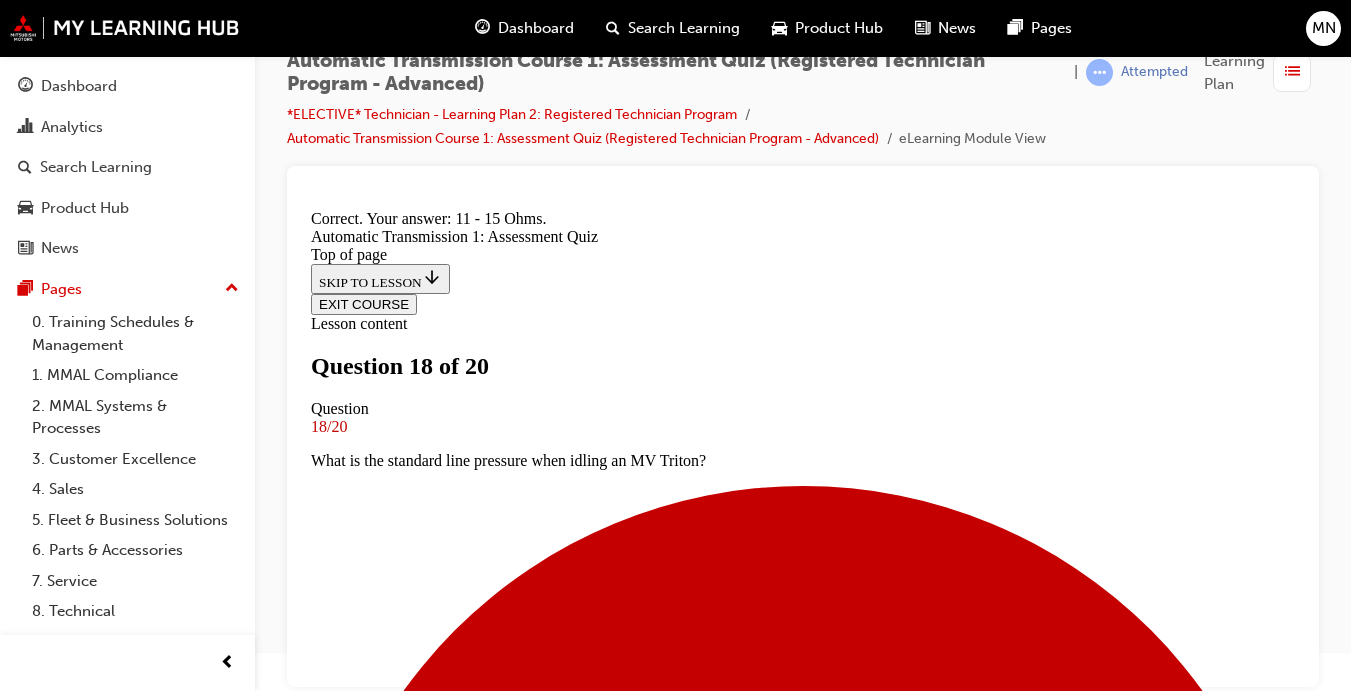 click on "NEXT" at bounding box center [337, 15137] 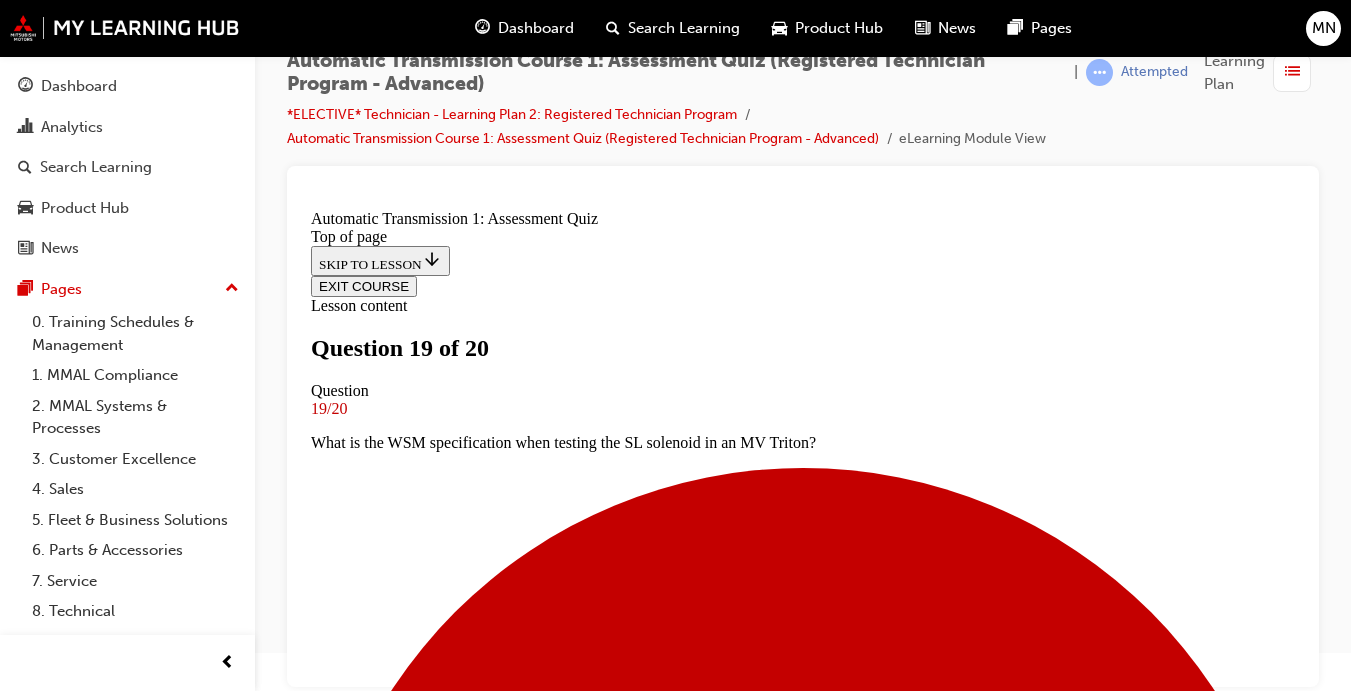 scroll, scrollTop: 3, scrollLeft: 0, axis: vertical 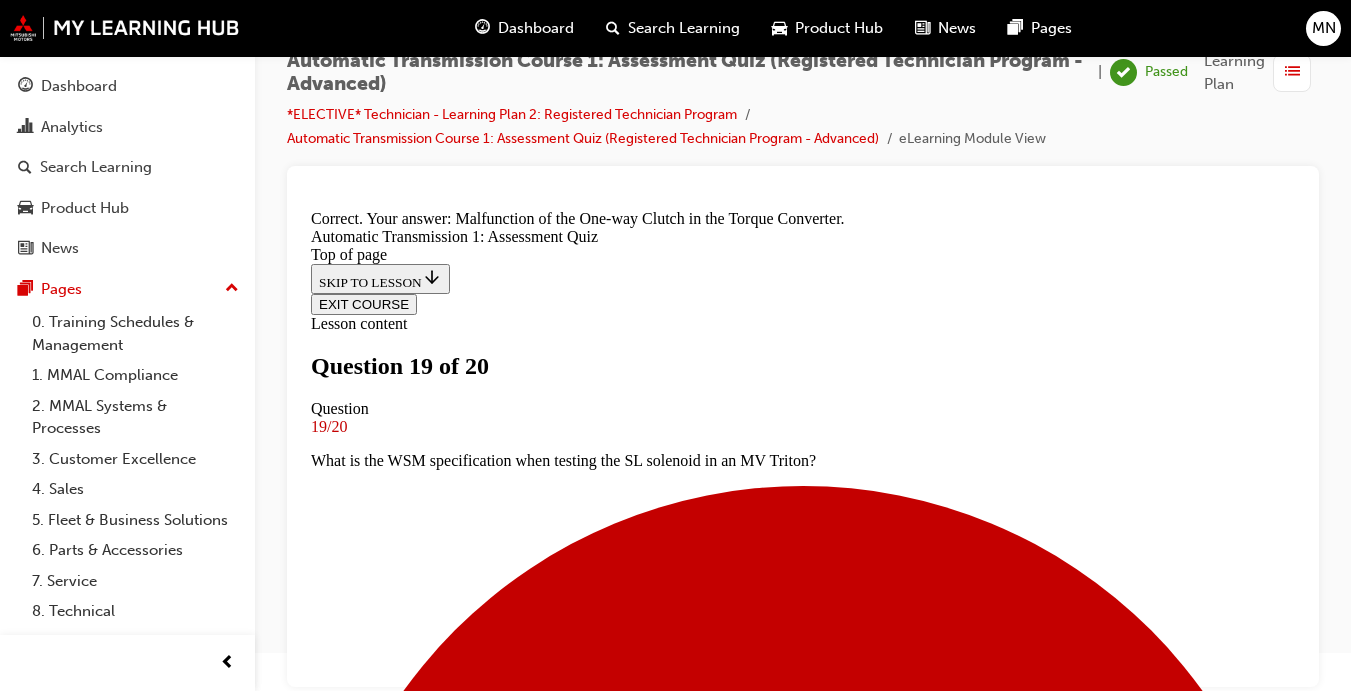 click on "NEXT" at bounding box center (337, 15155) 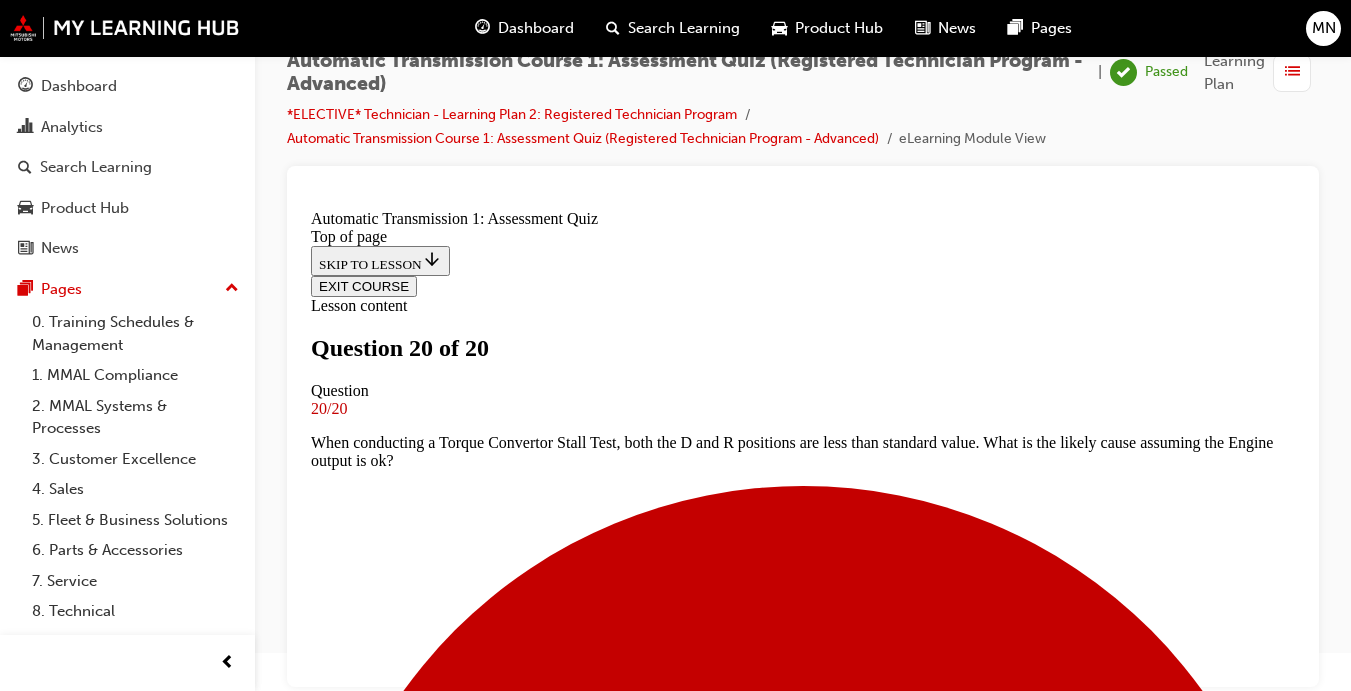 scroll, scrollTop: 3, scrollLeft: 0, axis: vertical 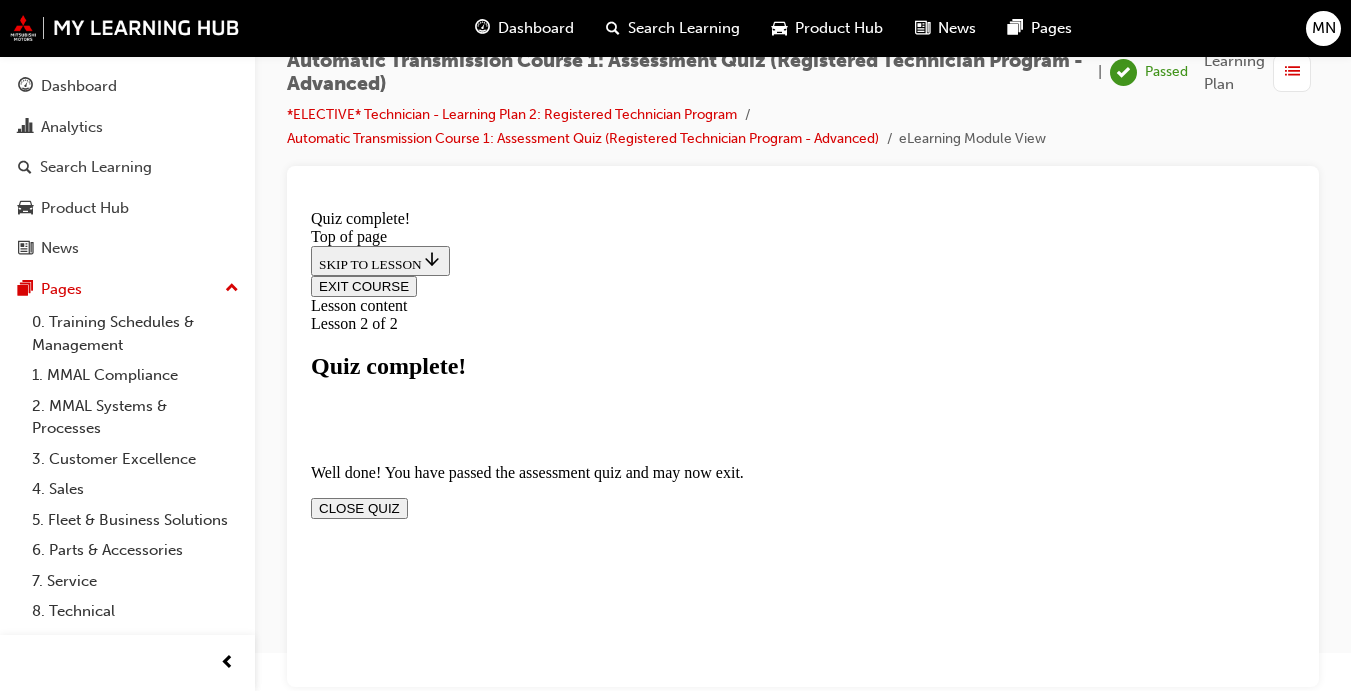 click on "CLOSE QUIZ" at bounding box center [359, 508] 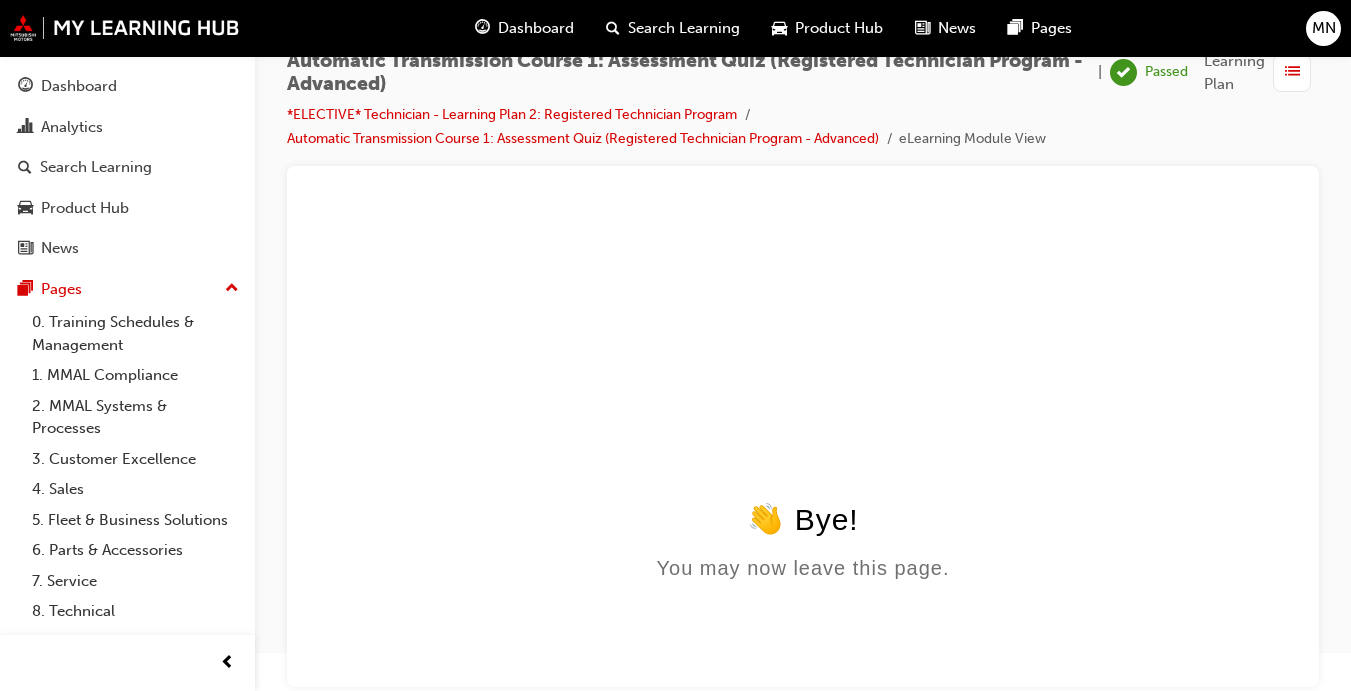 scroll, scrollTop: 0, scrollLeft: 0, axis: both 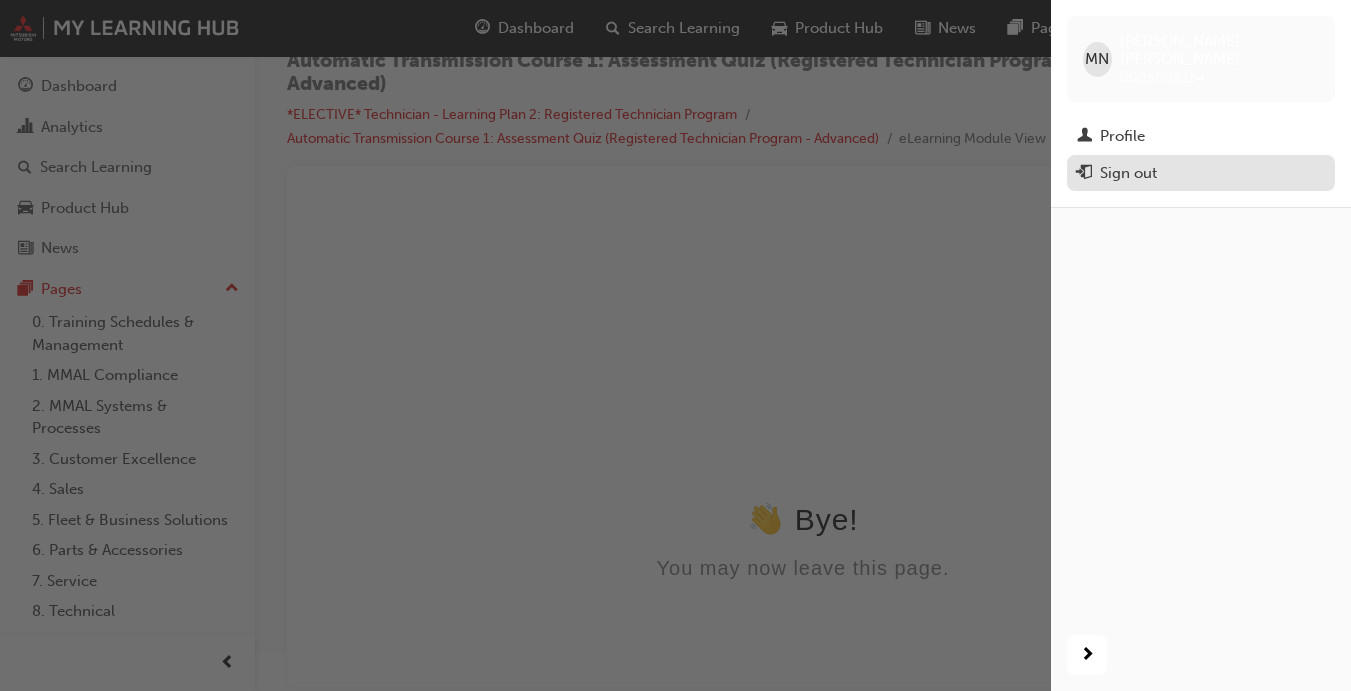 click on "Sign out" at bounding box center (1128, 173) 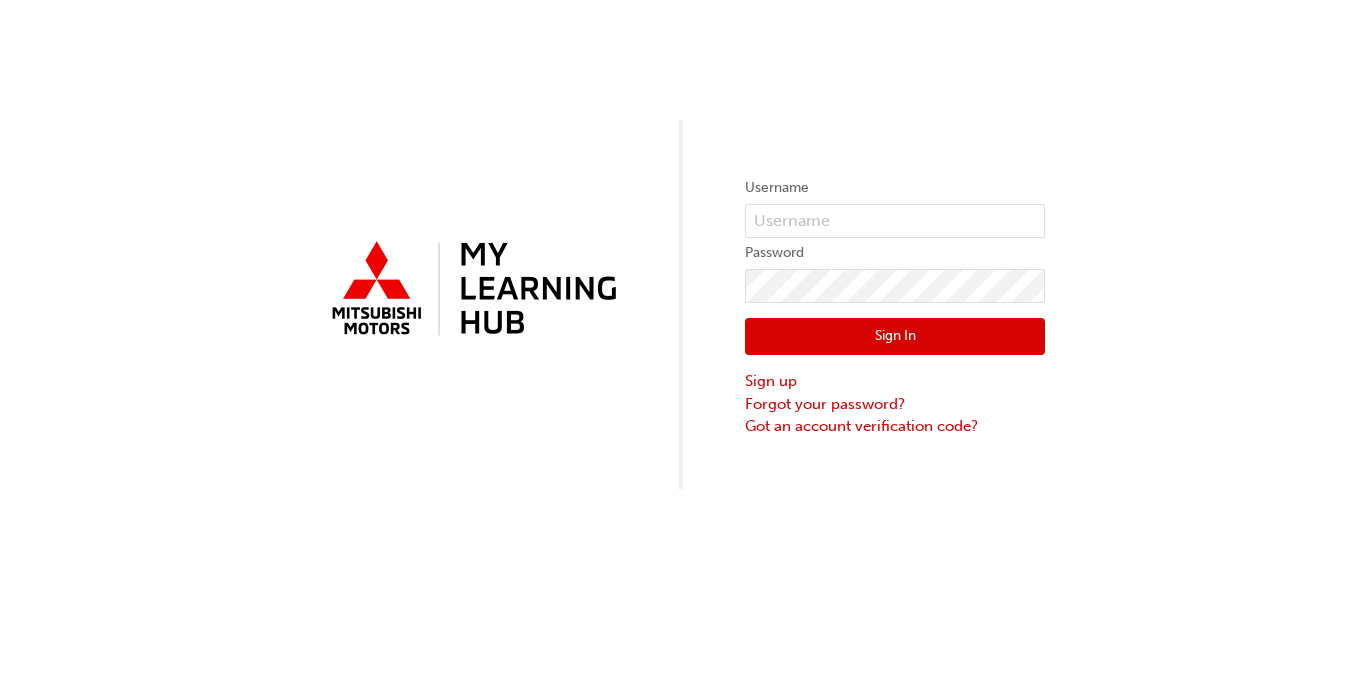 scroll, scrollTop: 0, scrollLeft: 0, axis: both 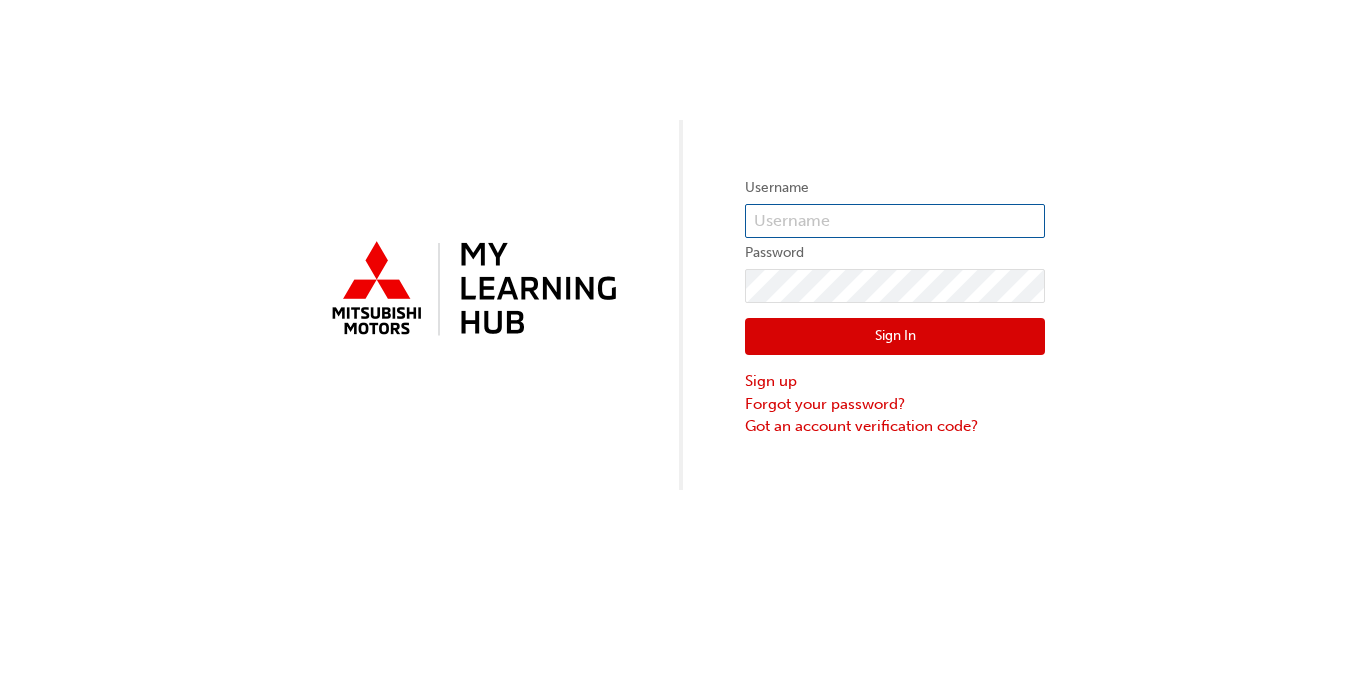 click at bounding box center (895, 221) 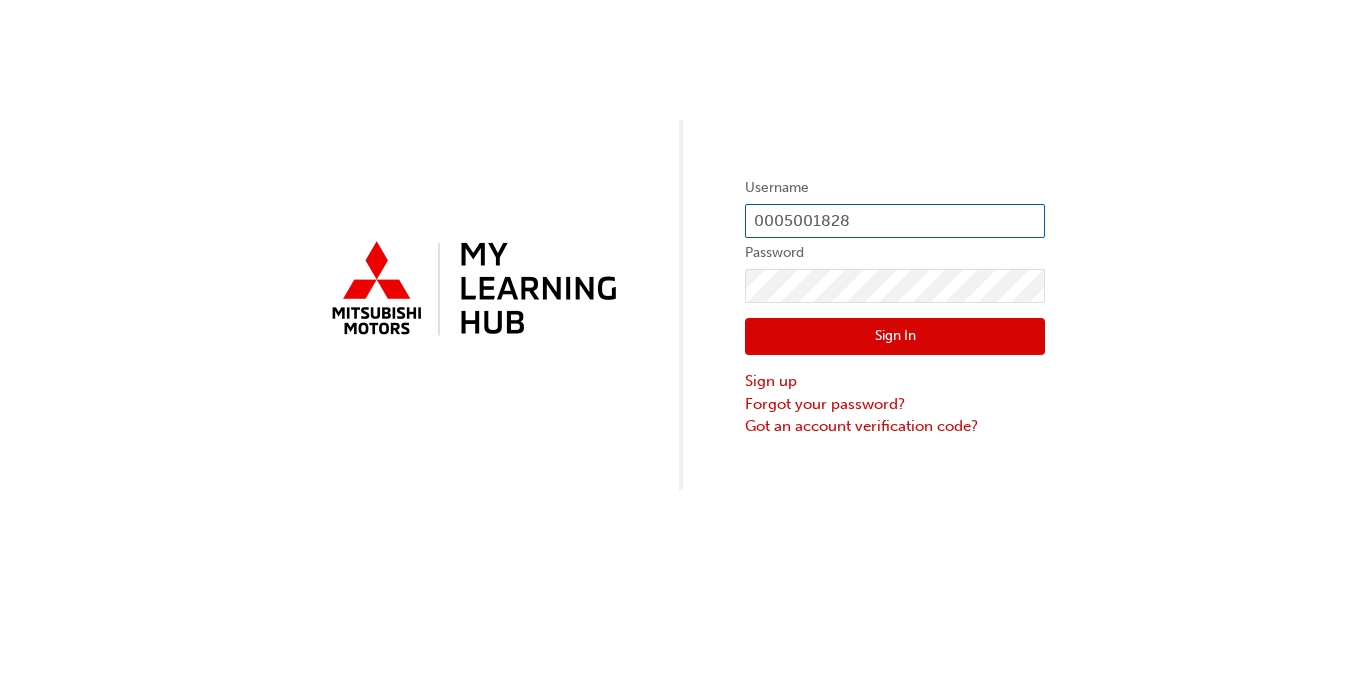 click on "0005001828" at bounding box center (895, 221) 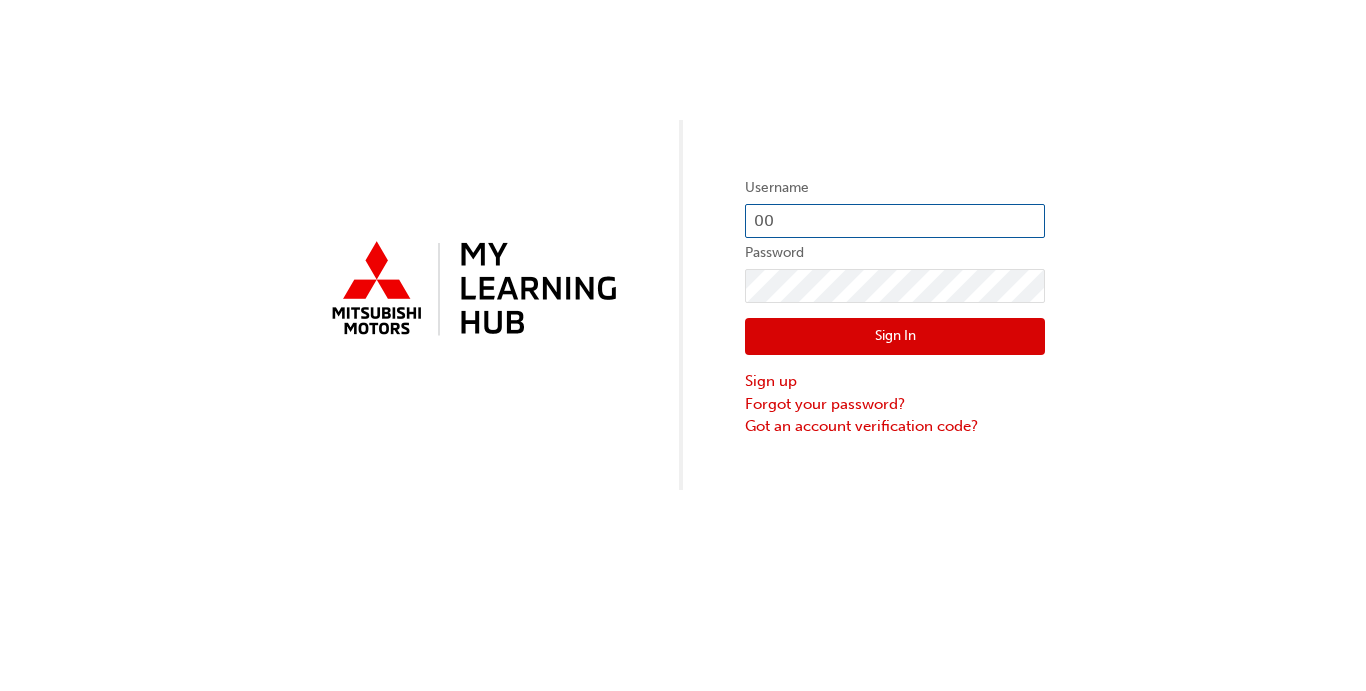 type on "0" 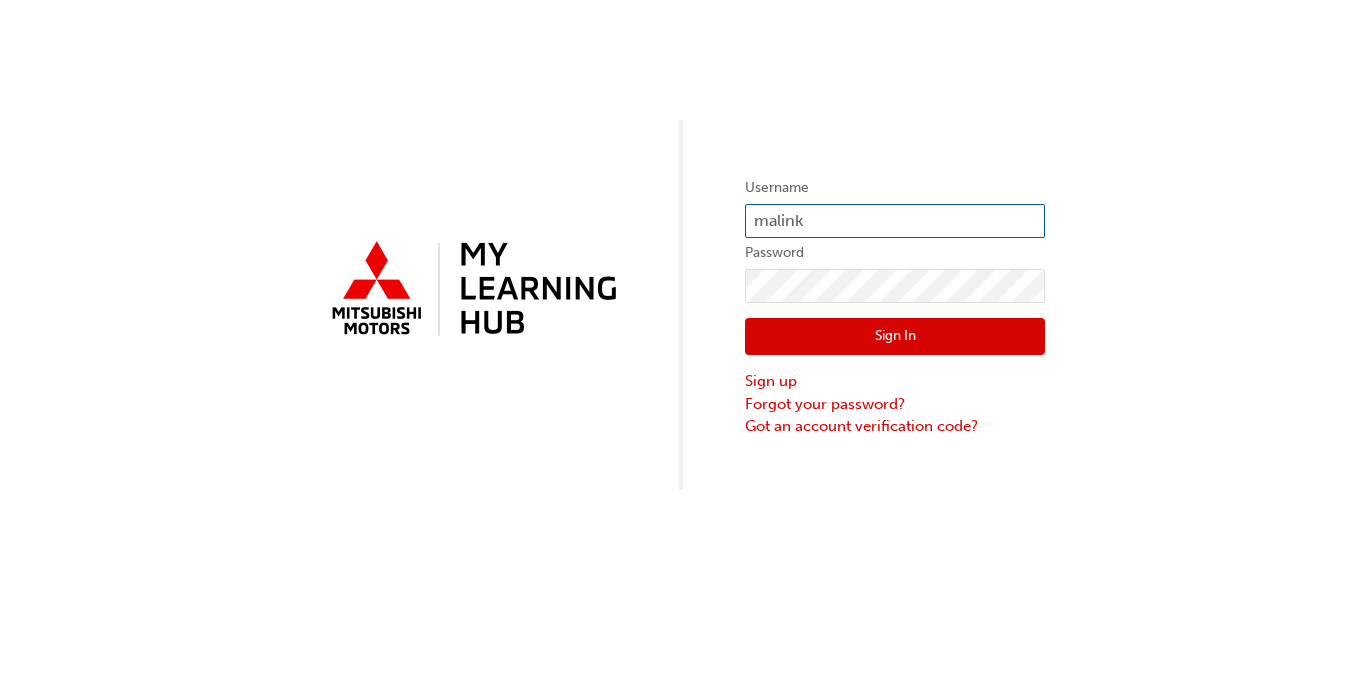 type on "[EMAIL_ADDRESS][DOMAIN_NAME]" 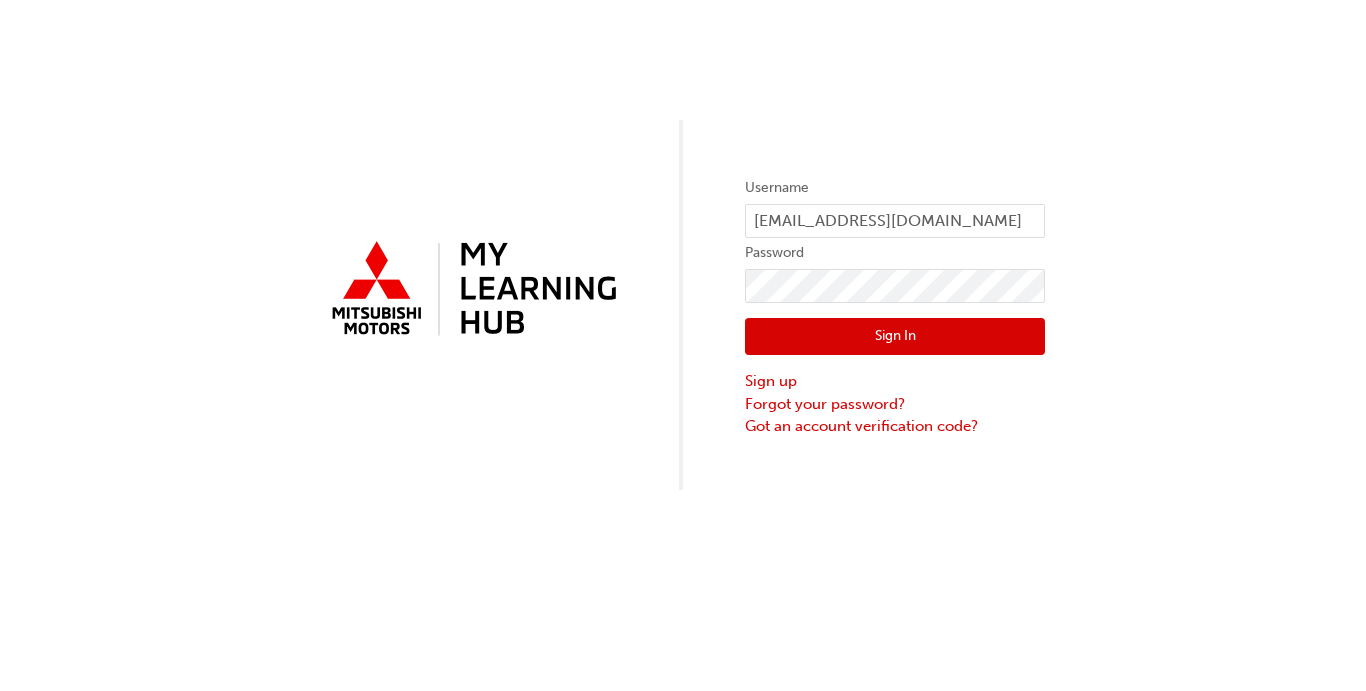 click on "Sign In" at bounding box center [895, 337] 